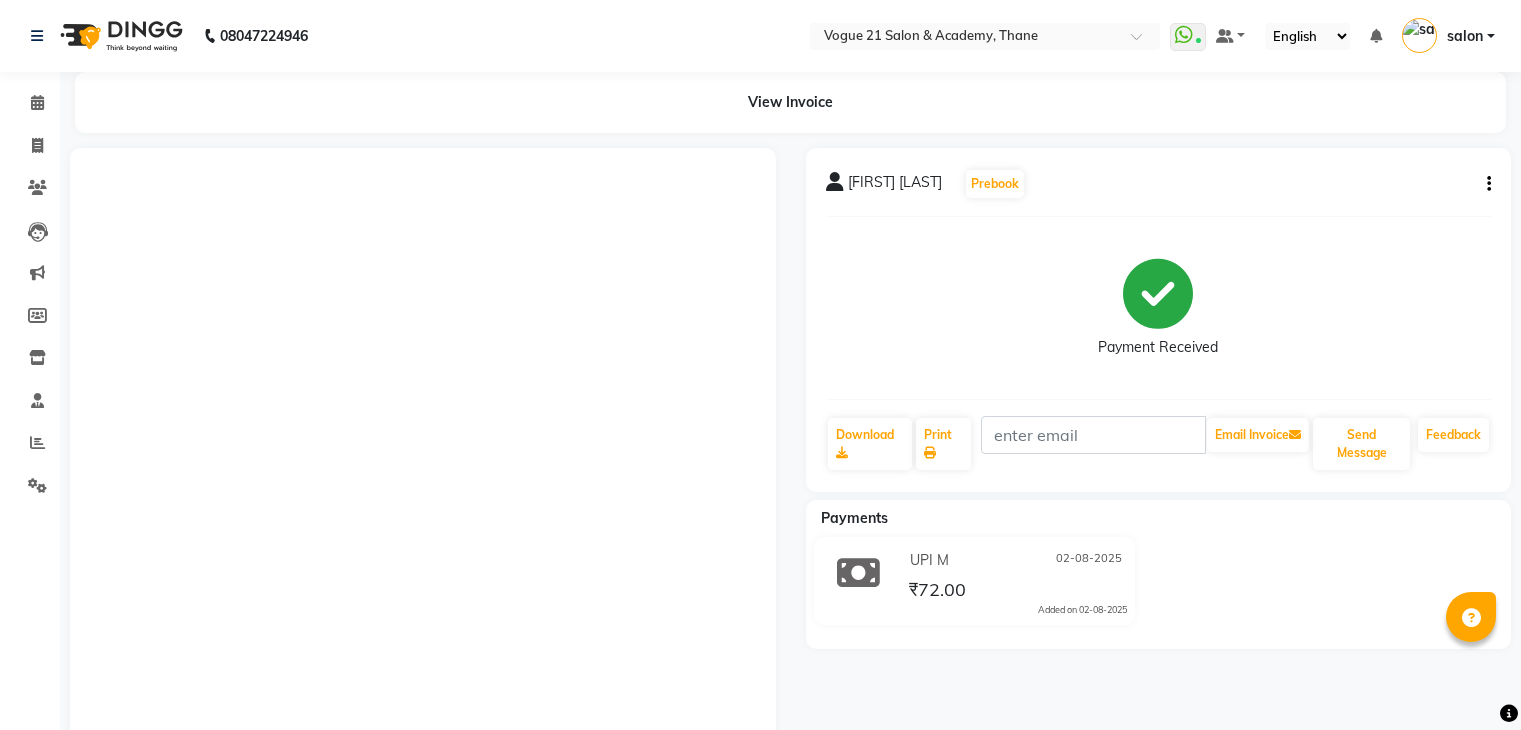 scroll, scrollTop: 0, scrollLeft: 0, axis: both 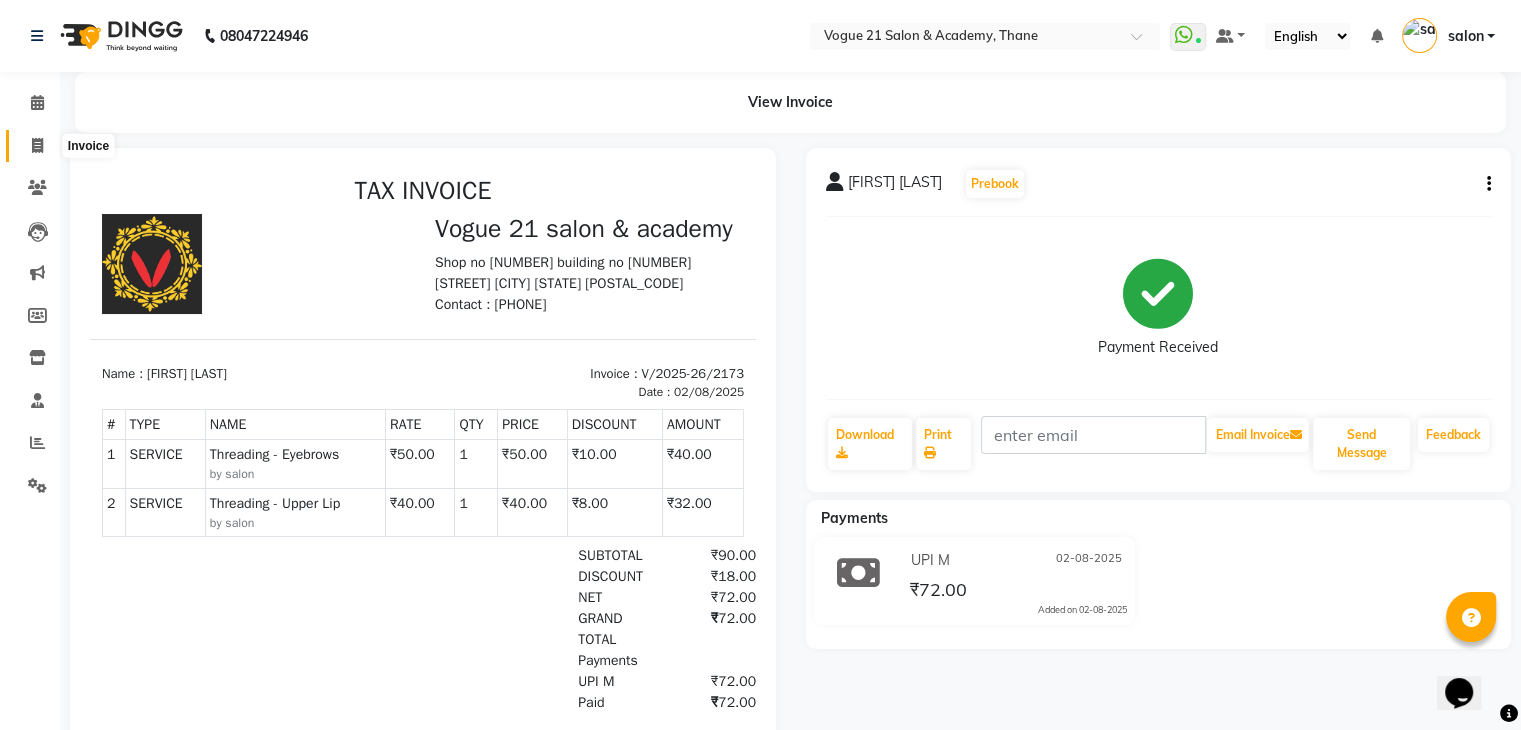click 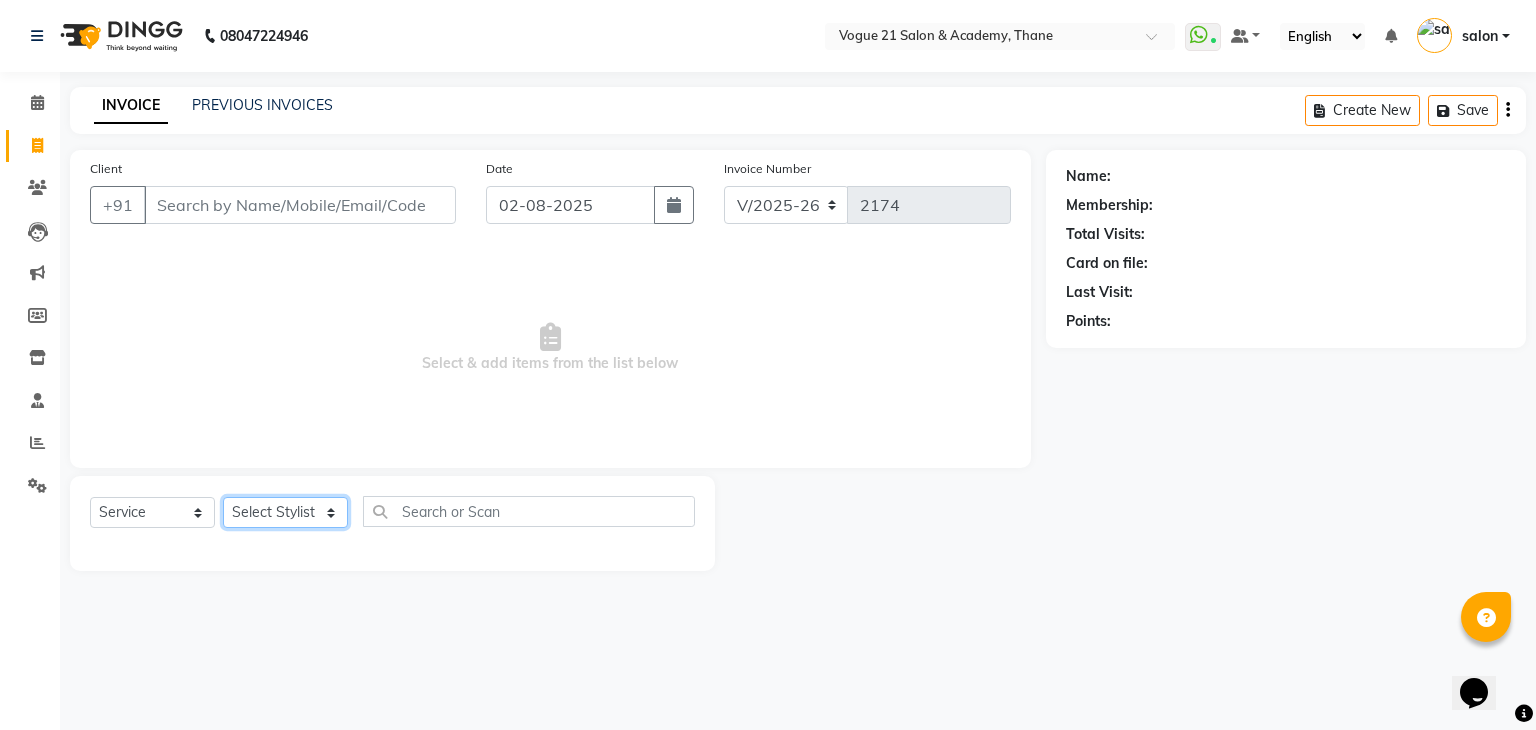 click on "Select Stylist aamir  Alicia Dsouza Altamash Jamshed  jyoti chauhan Pooja yadav Priya jadhav salon suraj salunkhe" 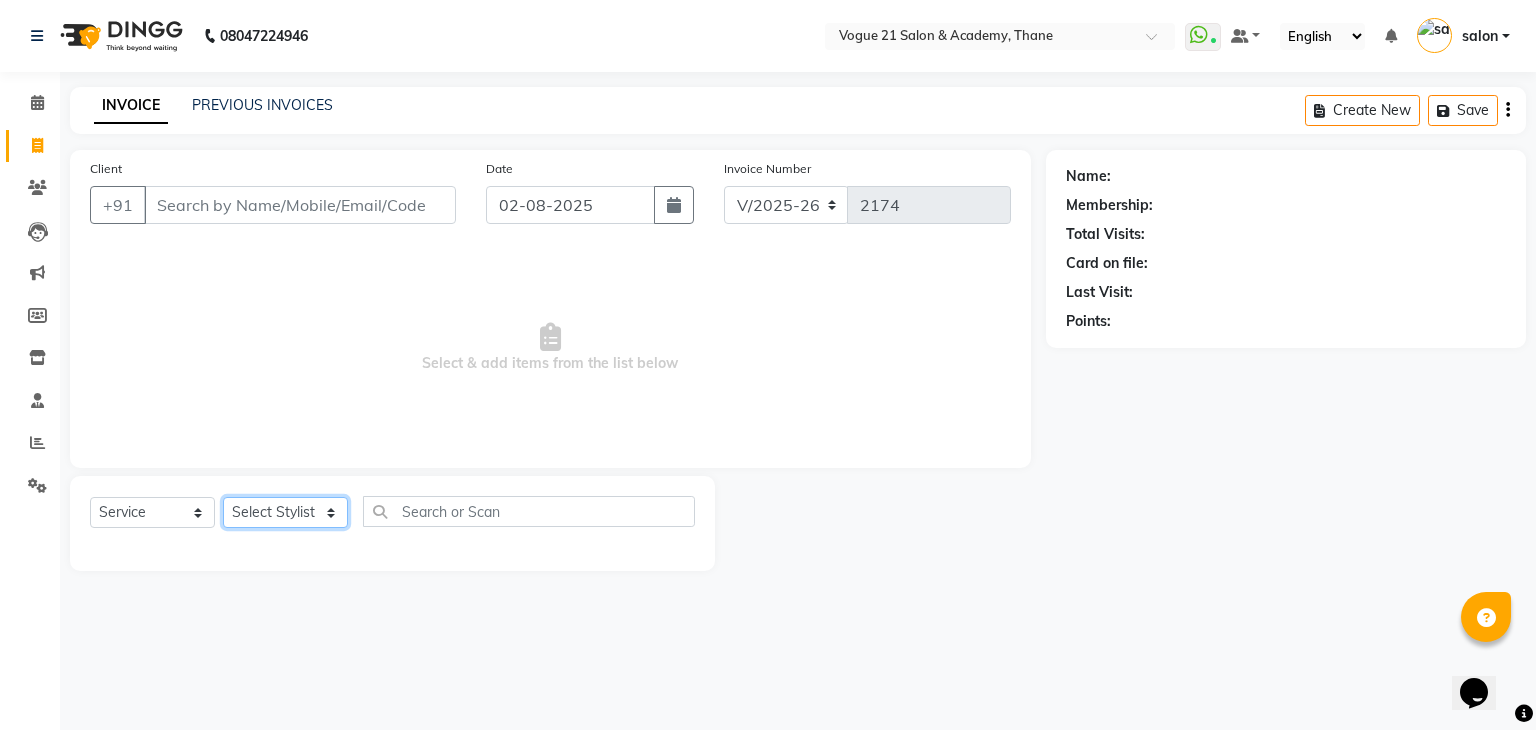 drag, startPoint x: 304, startPoint y: 504, endPoint x: 288, endPoint y: 364, distance: 140.91132 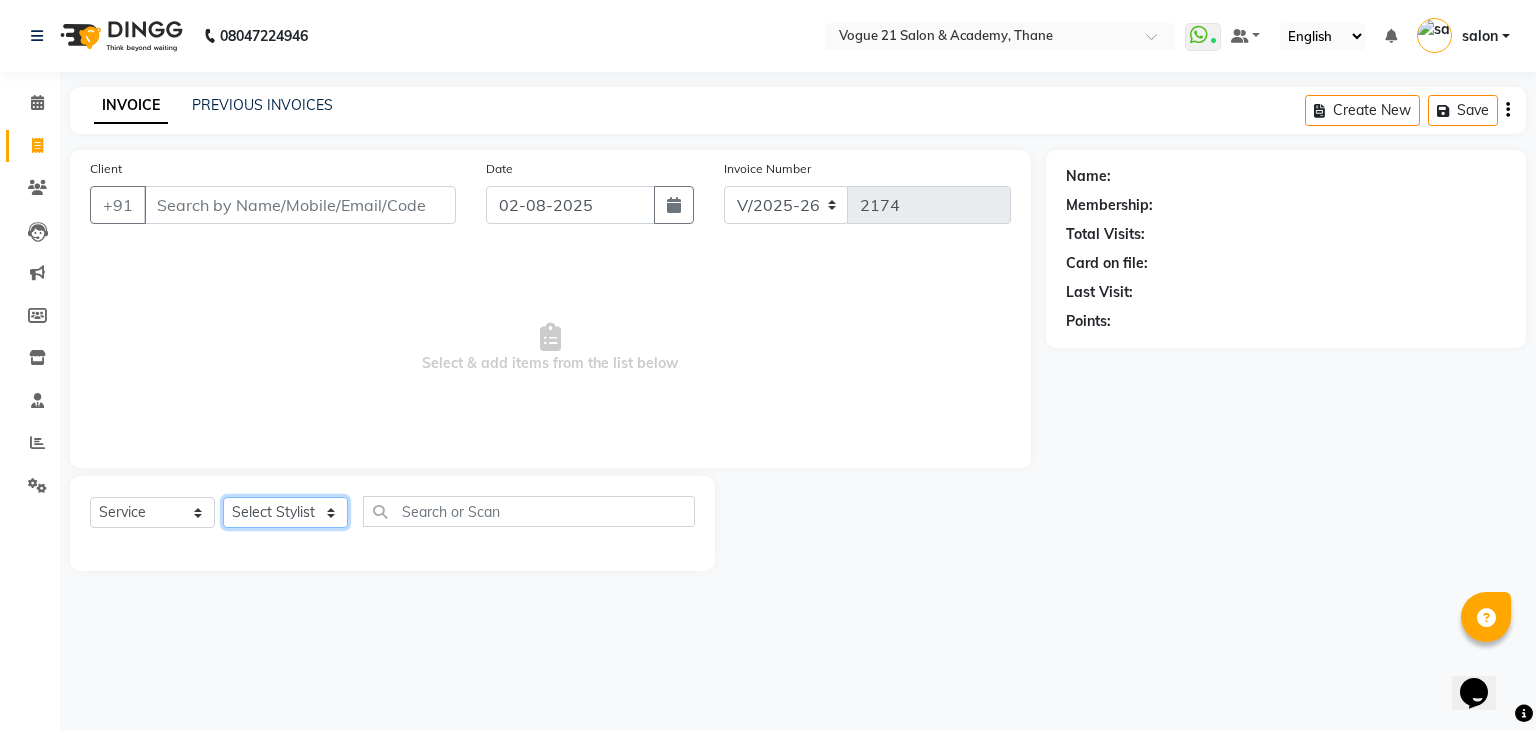 click on "Select Stylist aamir  Alicia Dsouza Altamash Jamshed  jyoti chauhan Pooja yadav Priya jadhav salon suraj salunkhe" 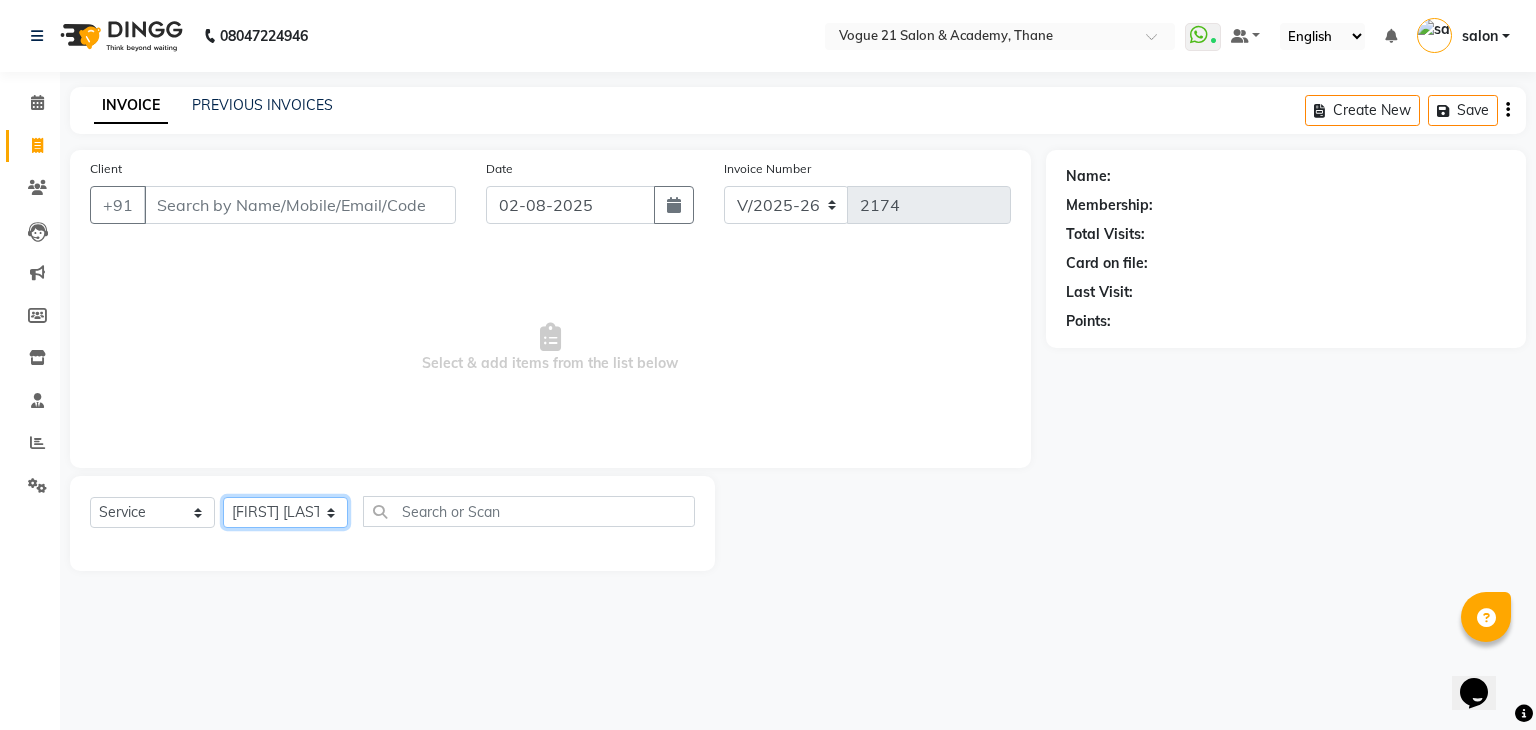 click on "Select Stylist aamir  Alicia Dsouza Altamash Jamshed  jyoti chauhan Pooja yadav Priya jadhav salon suraj salunkhe" 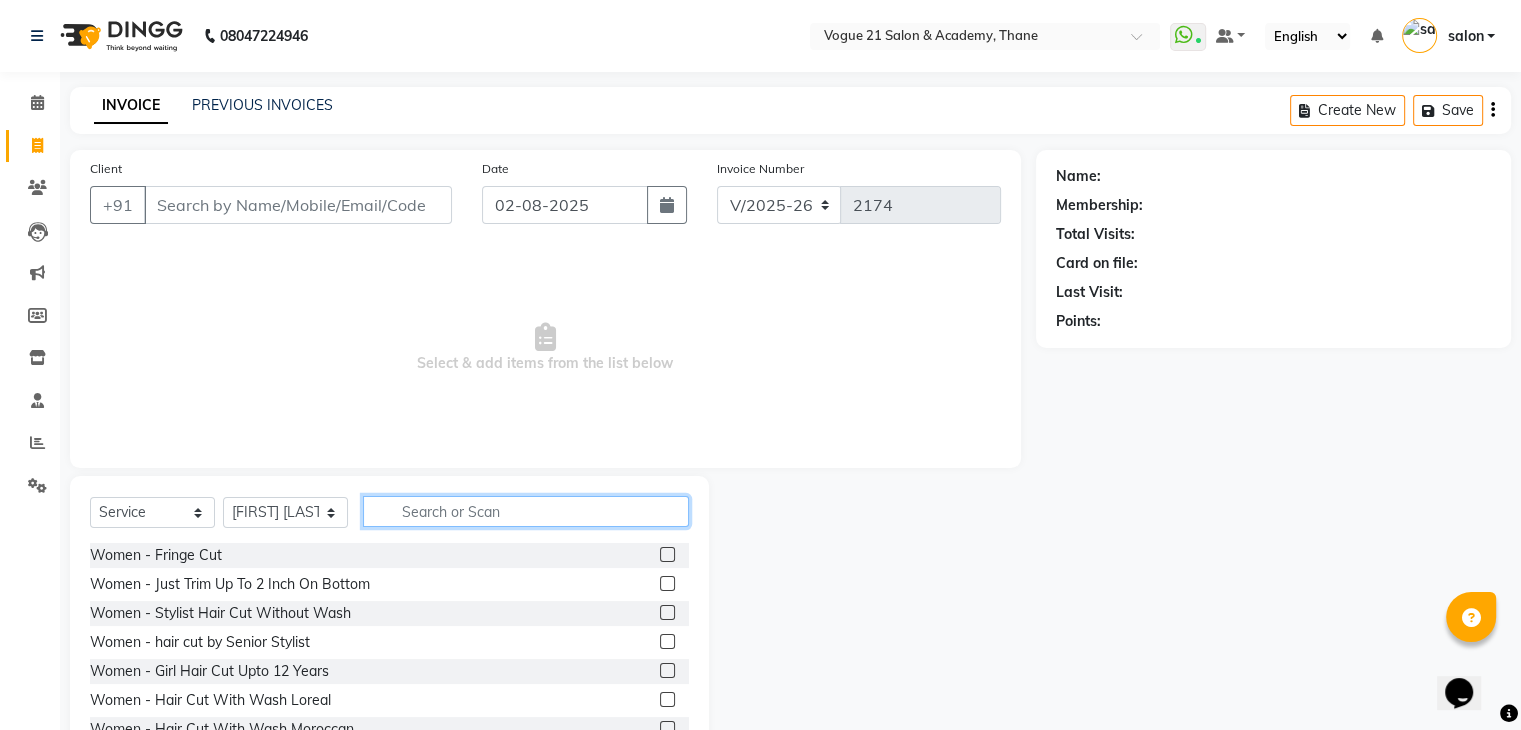 click 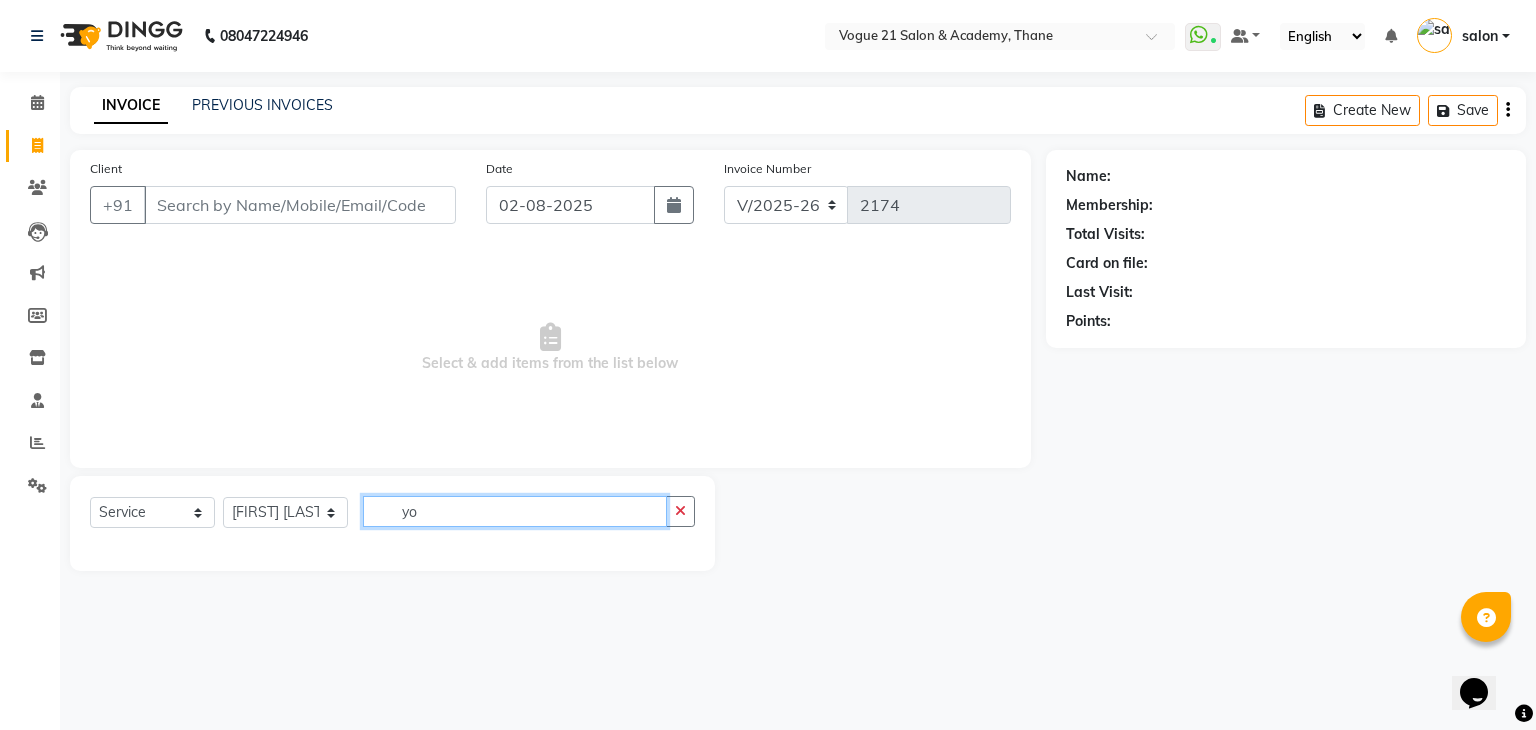 type on "y" 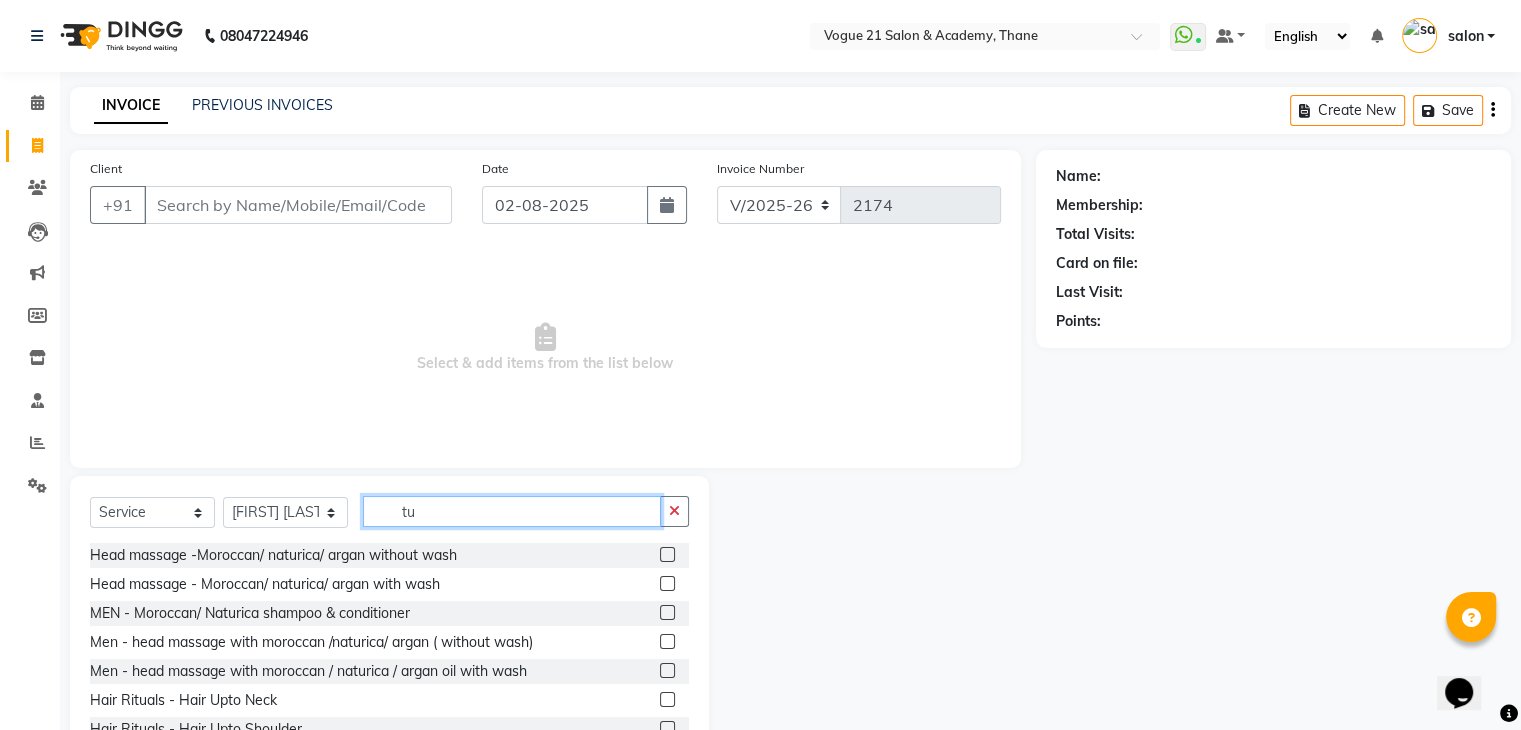 type on "t" 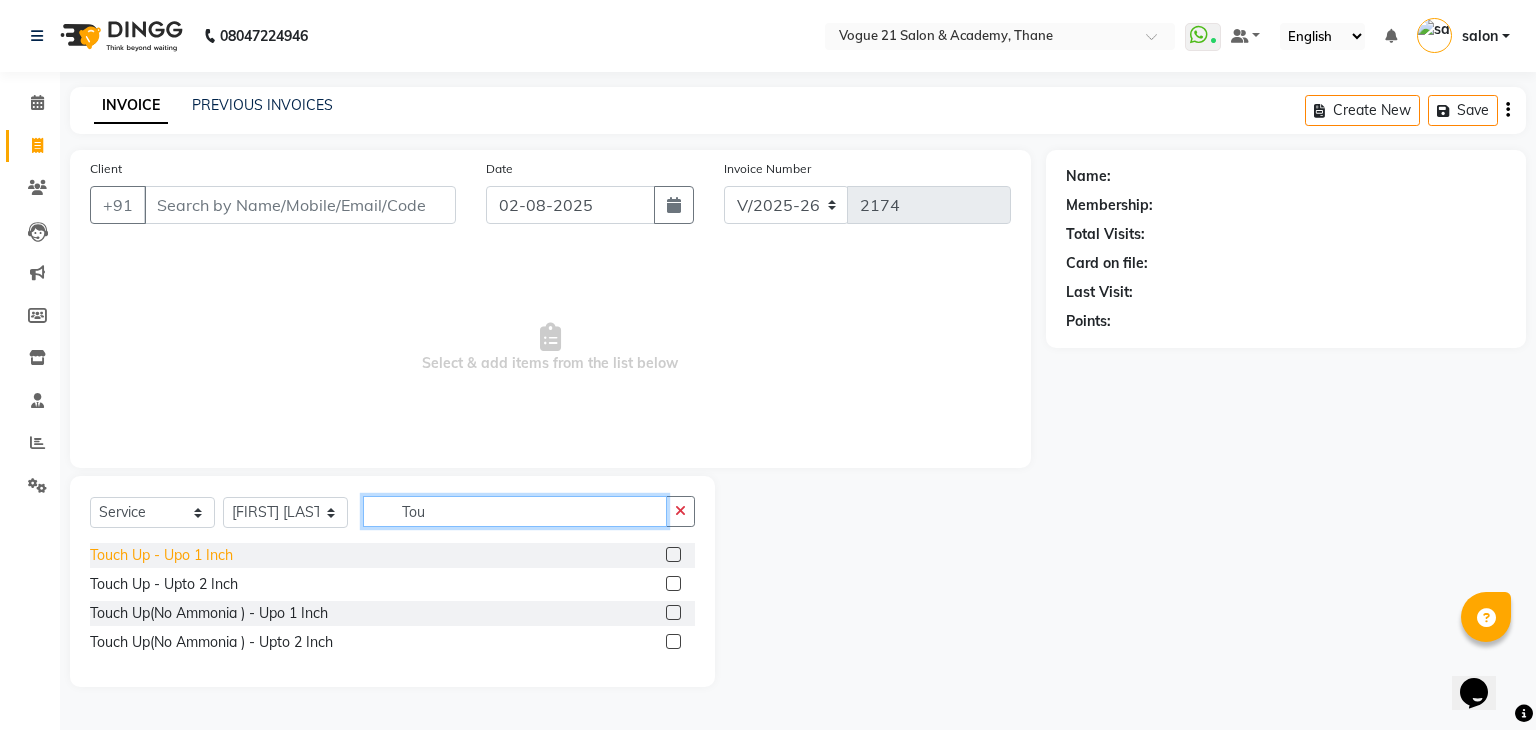 type on "Tou" 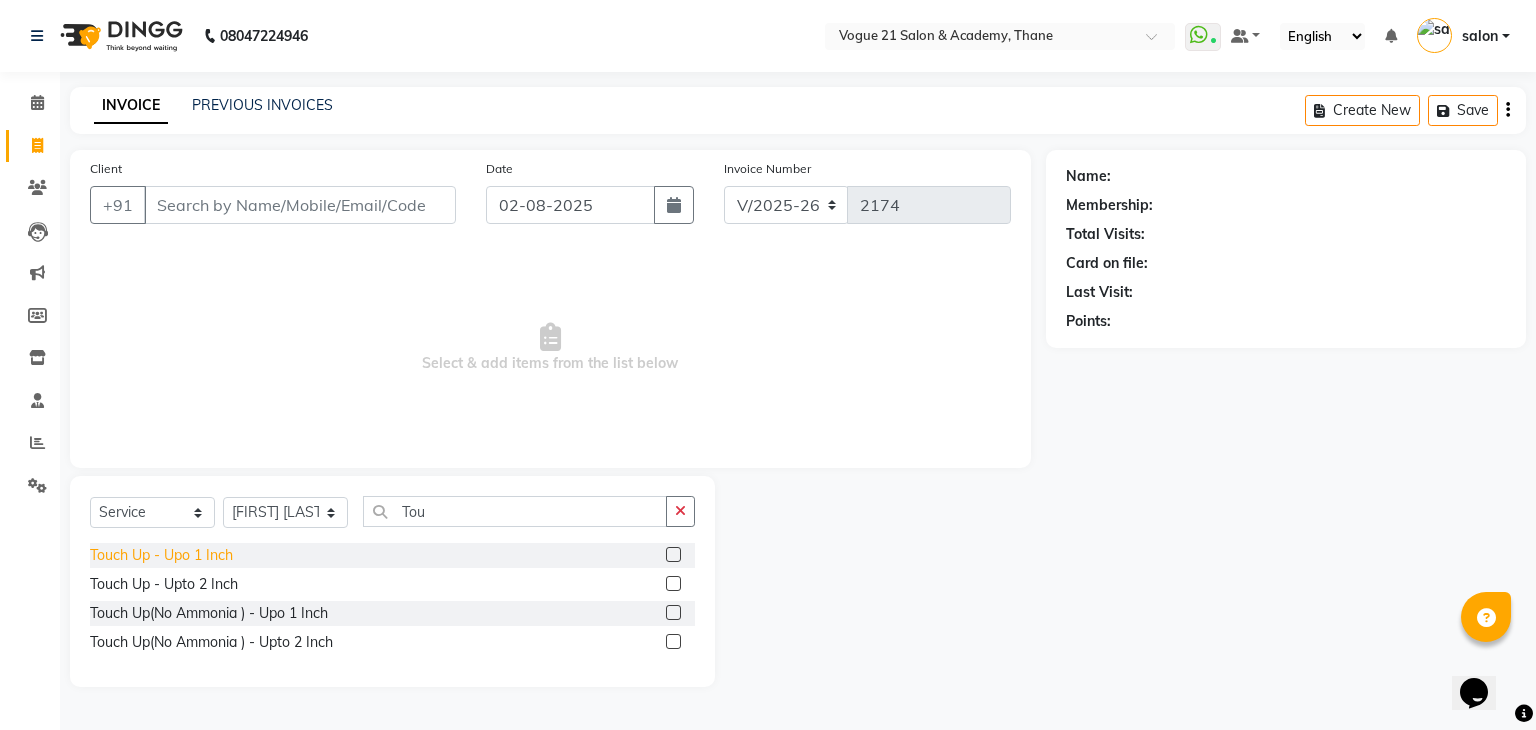 click on "Touch Up   -   Upo 1 Inch" 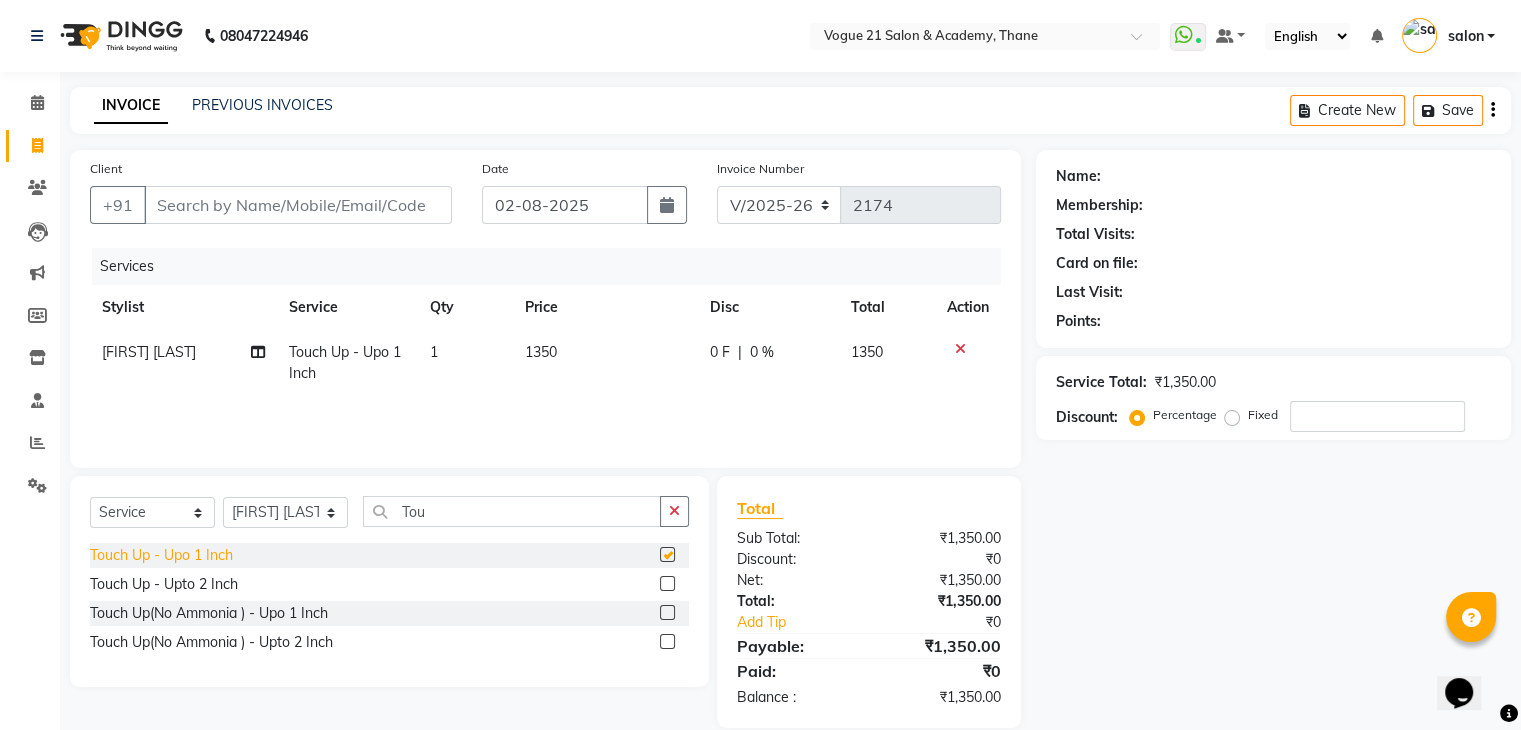 checkbox on "false" 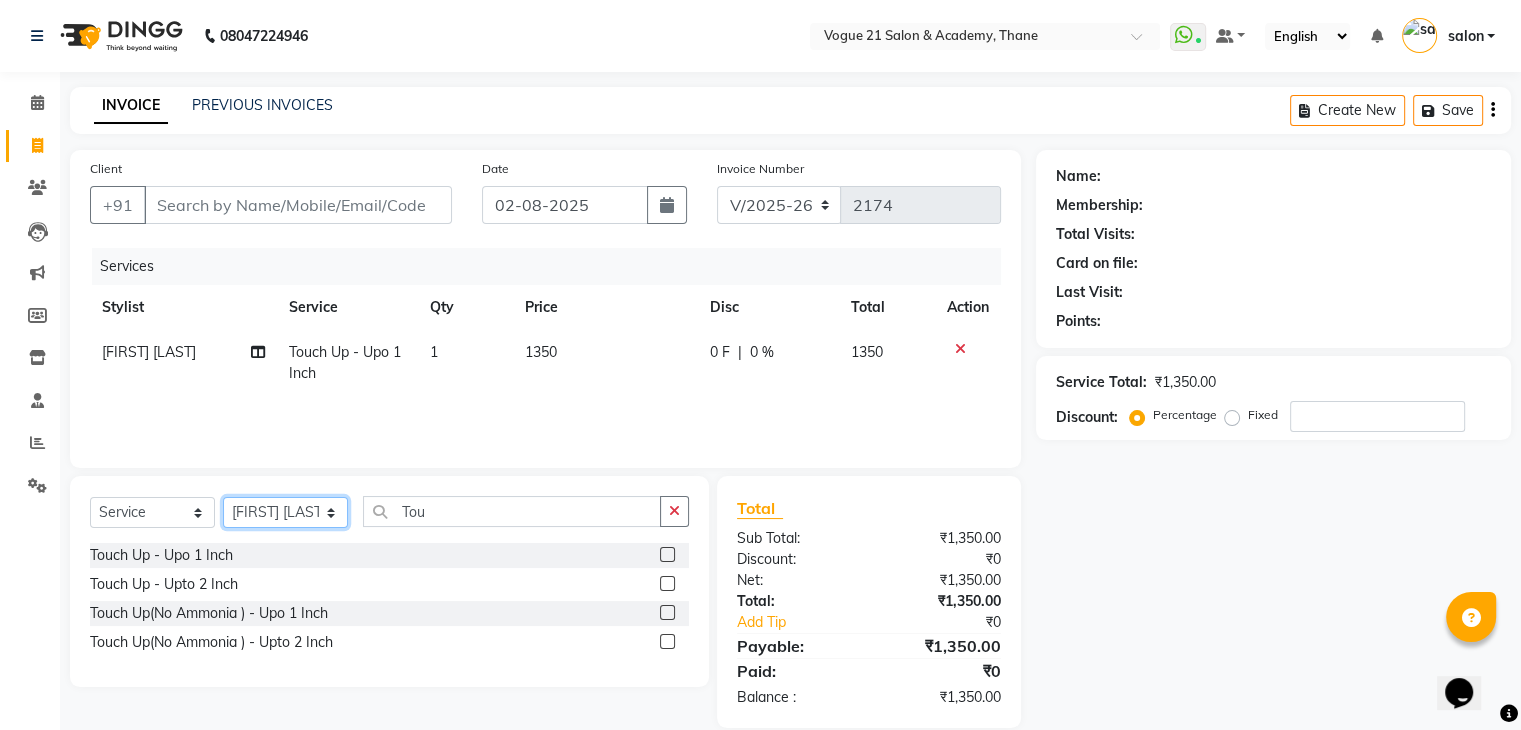click on "Select Stylist aamir  Alicia Dsouza Altamash Jamshed  jyoti chauhan Pooja yadav Priya jadhav salon suraj salunkhe" 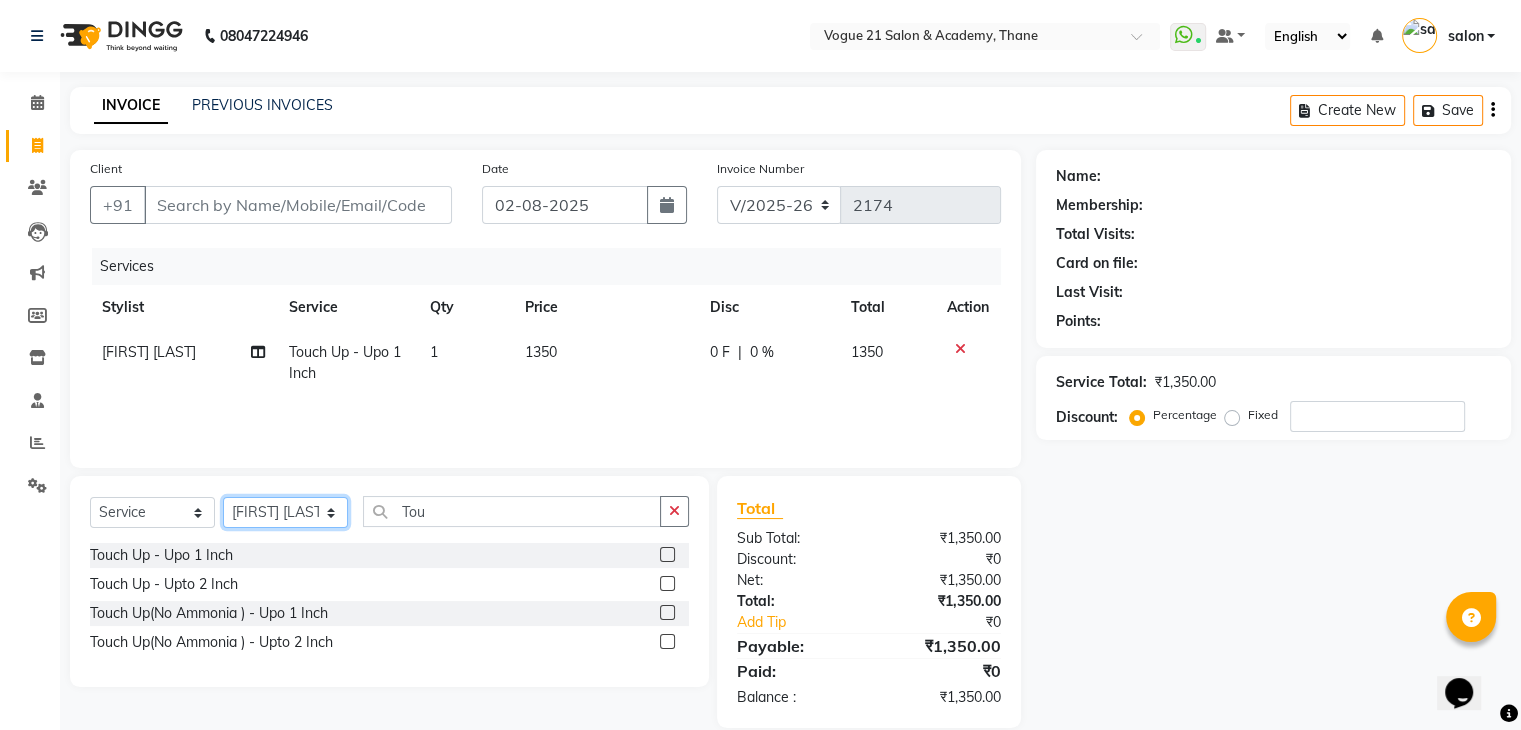 select on "66614" 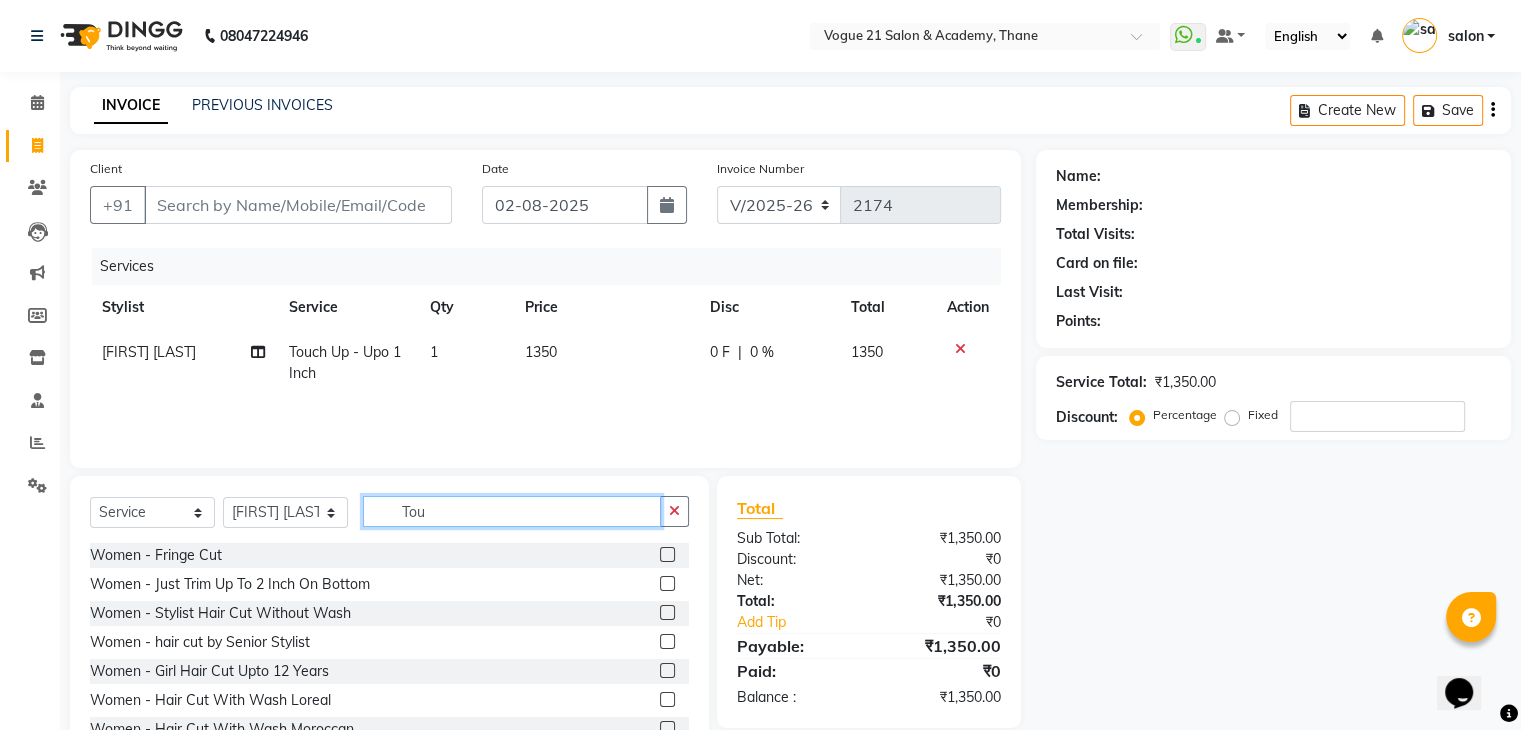 click on "Tou" 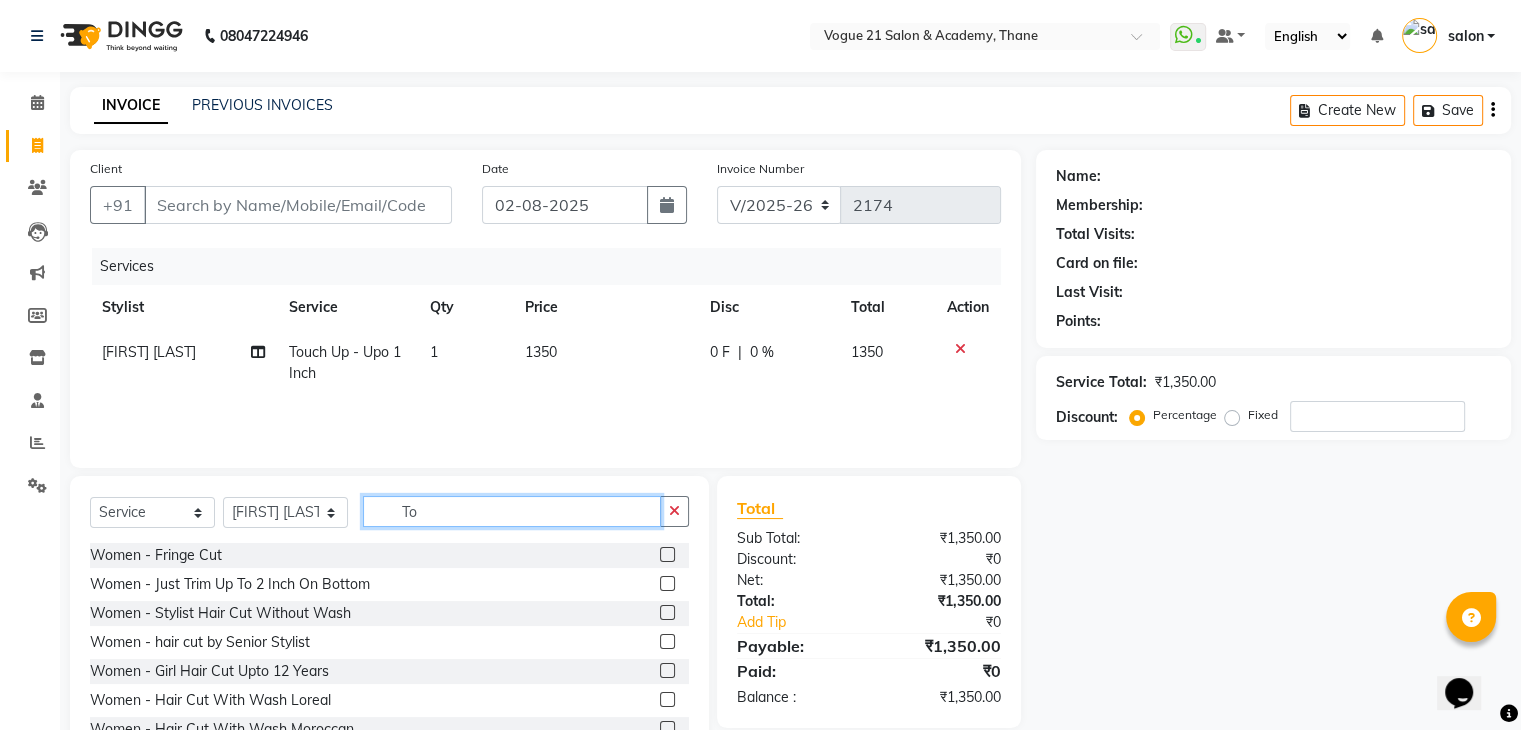 type on "T" 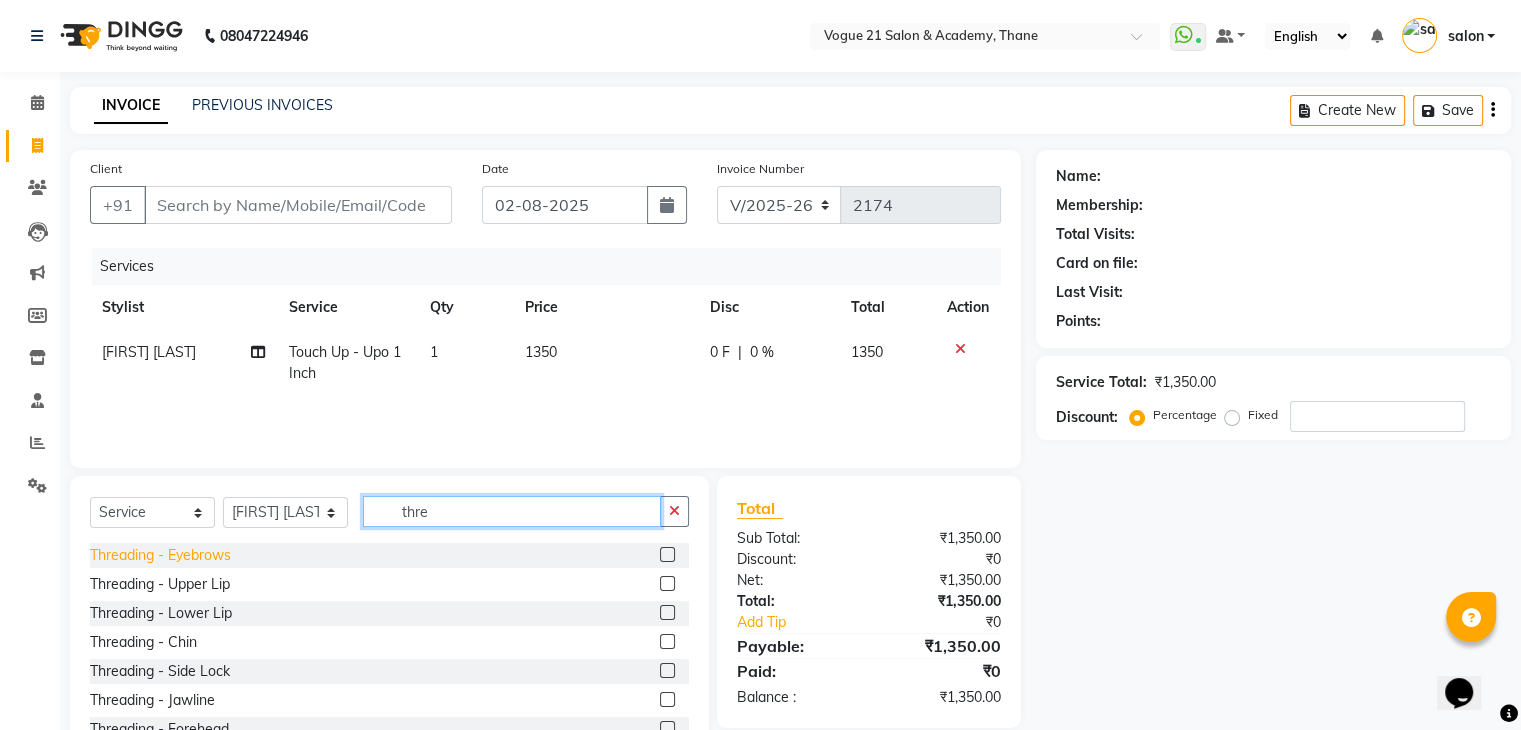 type on "thre" 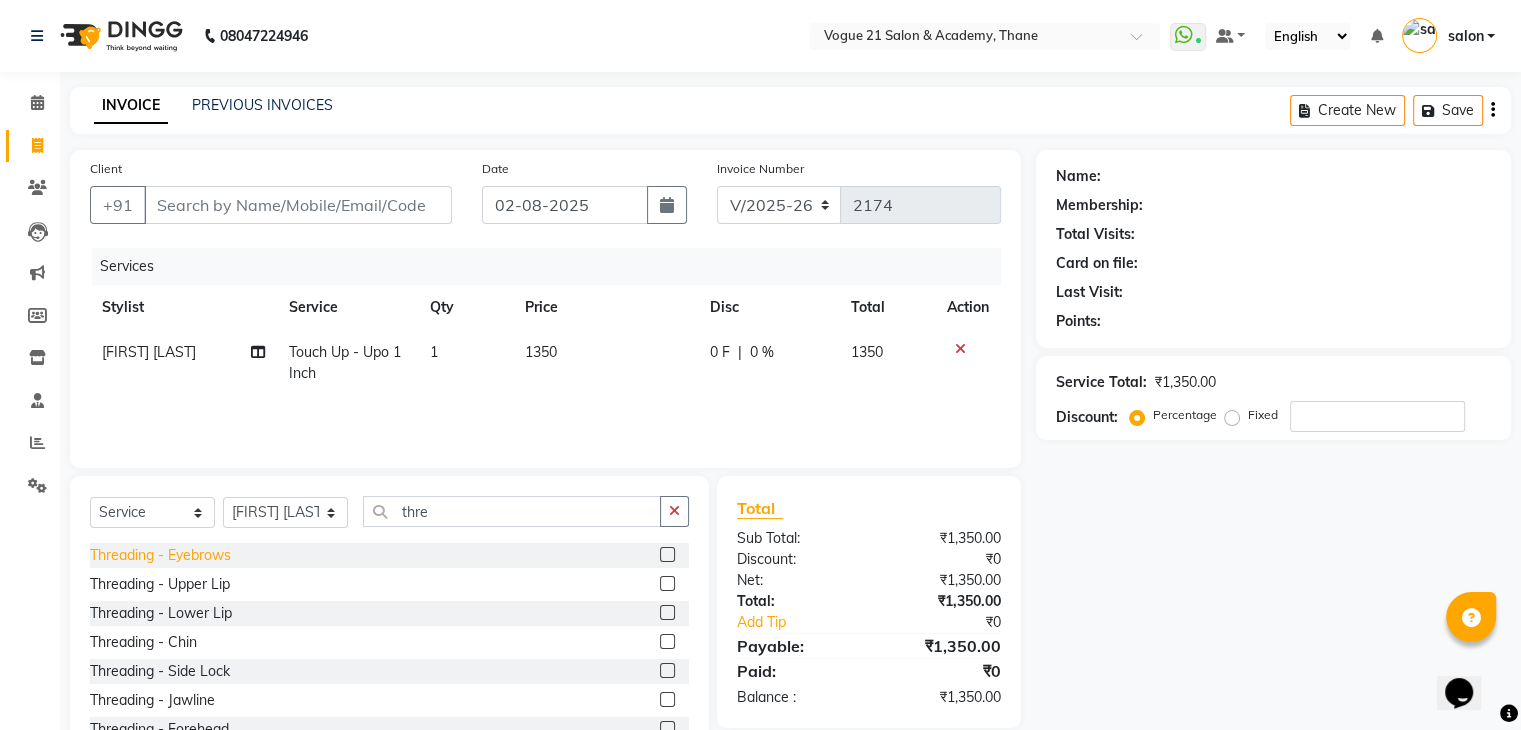 click on "Threading   -   Eyebrows" 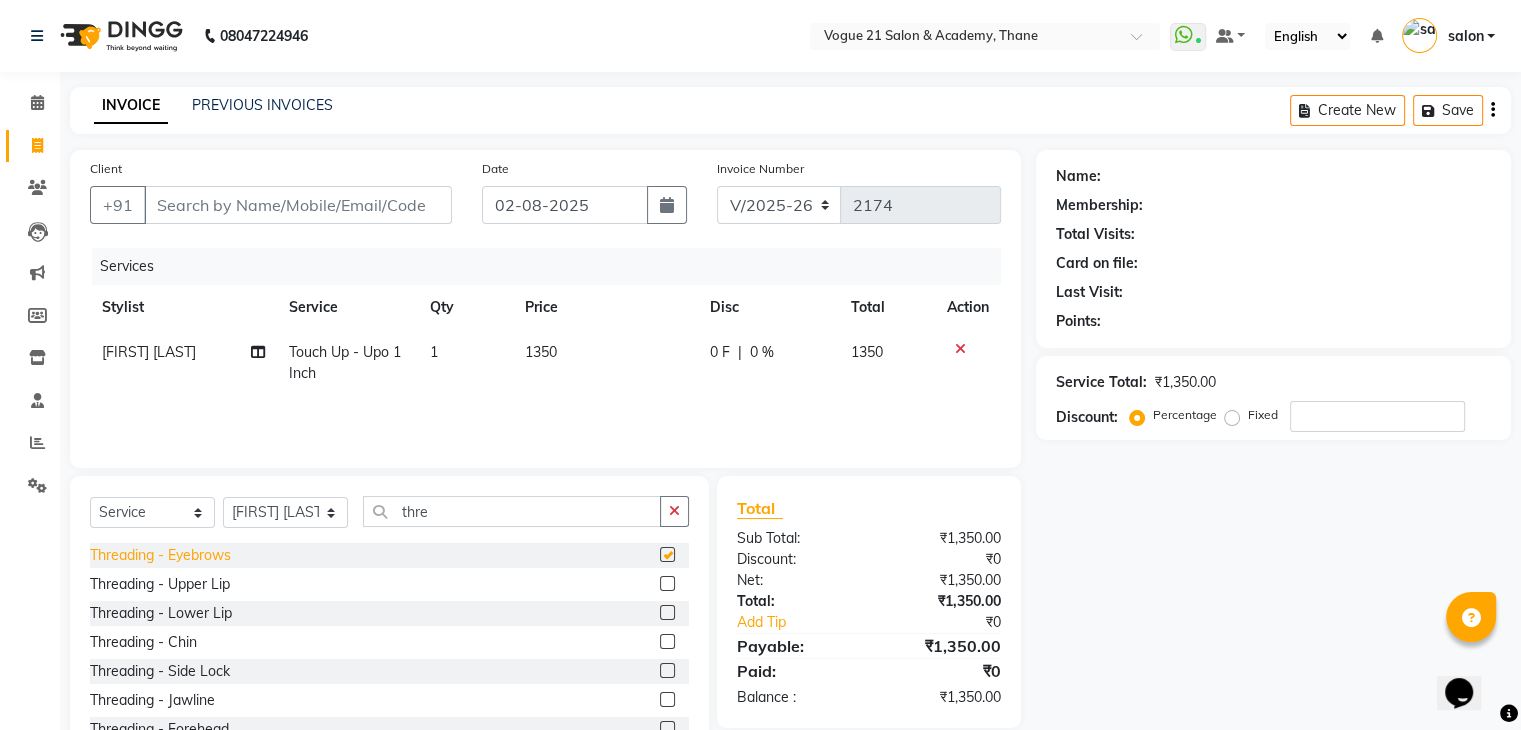 checkbox on "false" 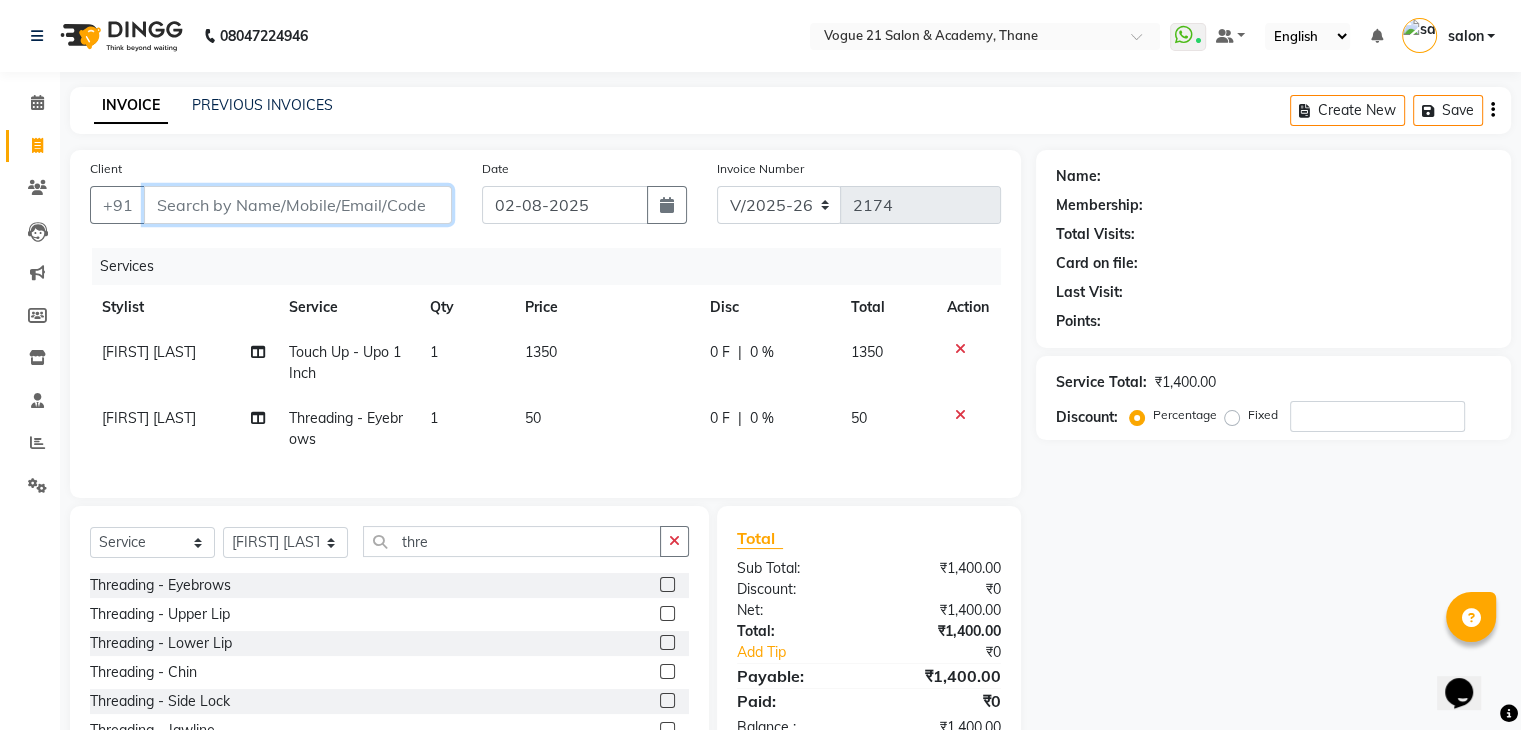 click on "Client" at bounding box center [298, 205] 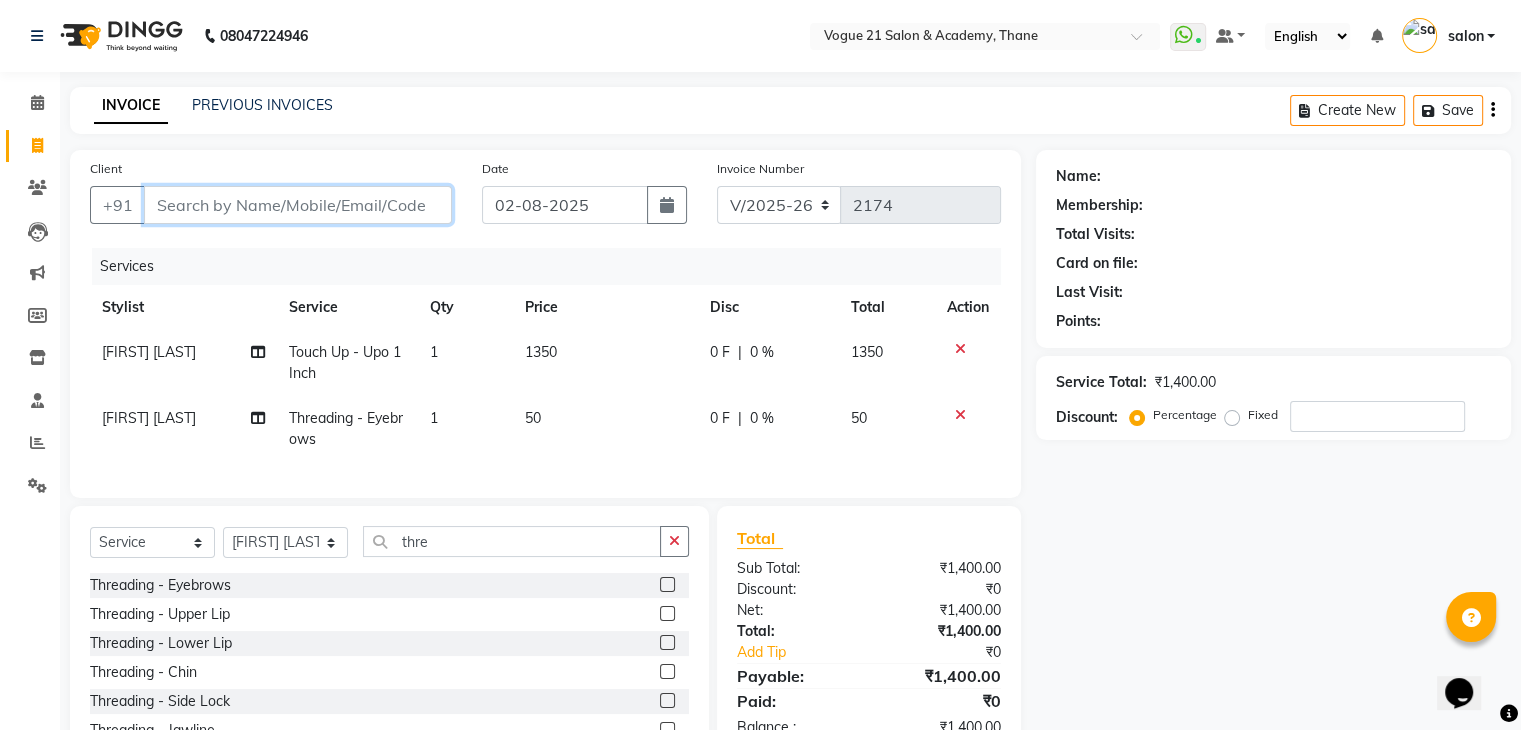 type on "8" 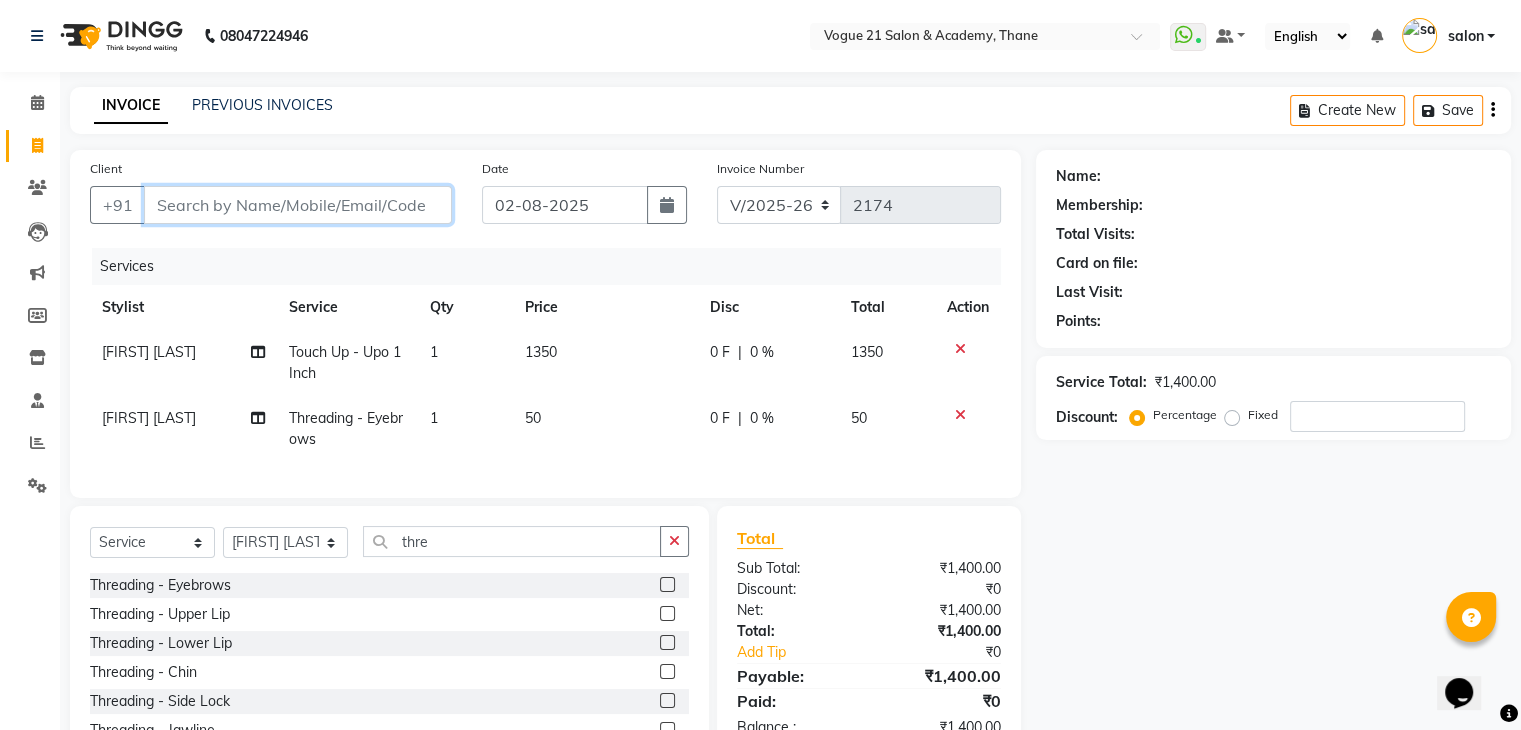 type on "0" 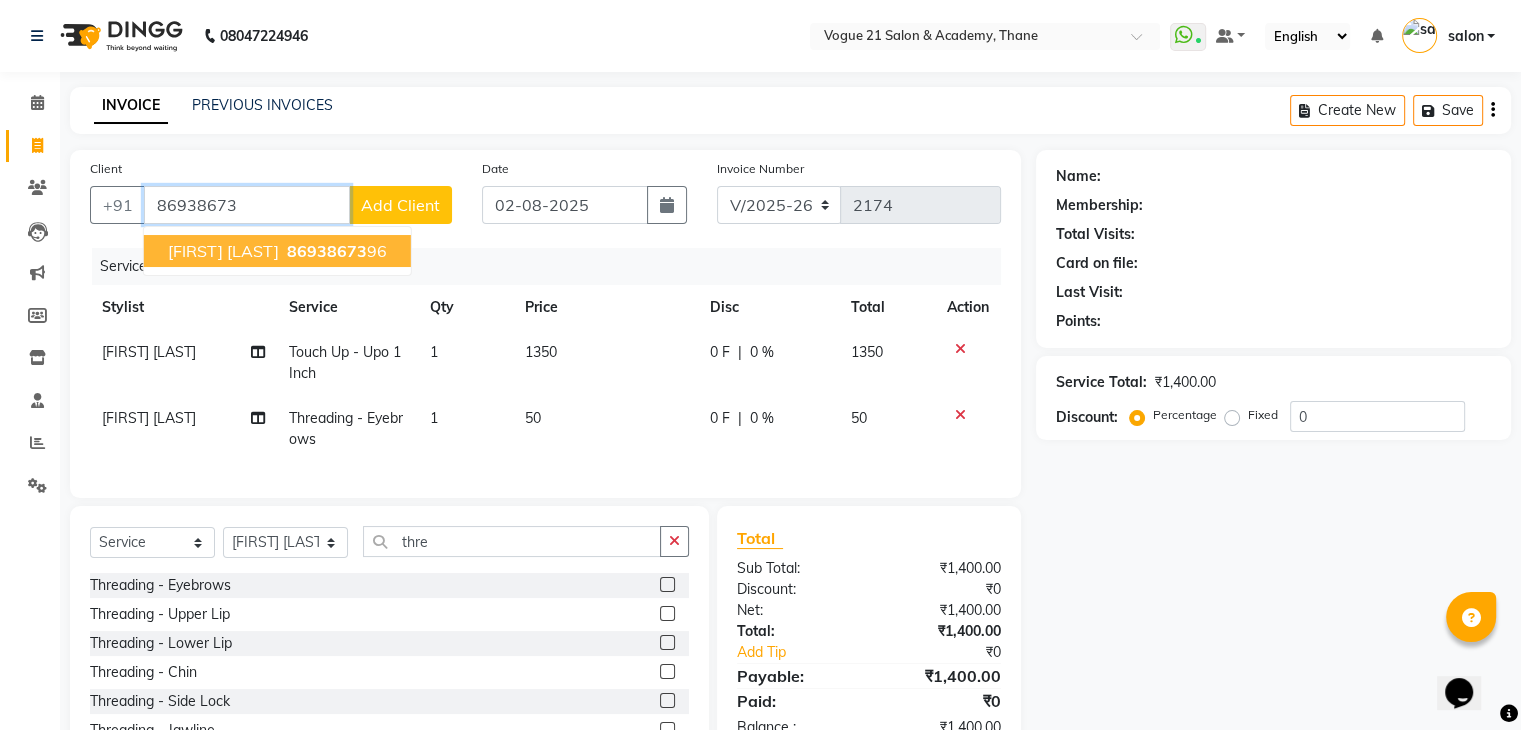 click on "86938673" at bounding box center (327, 251) 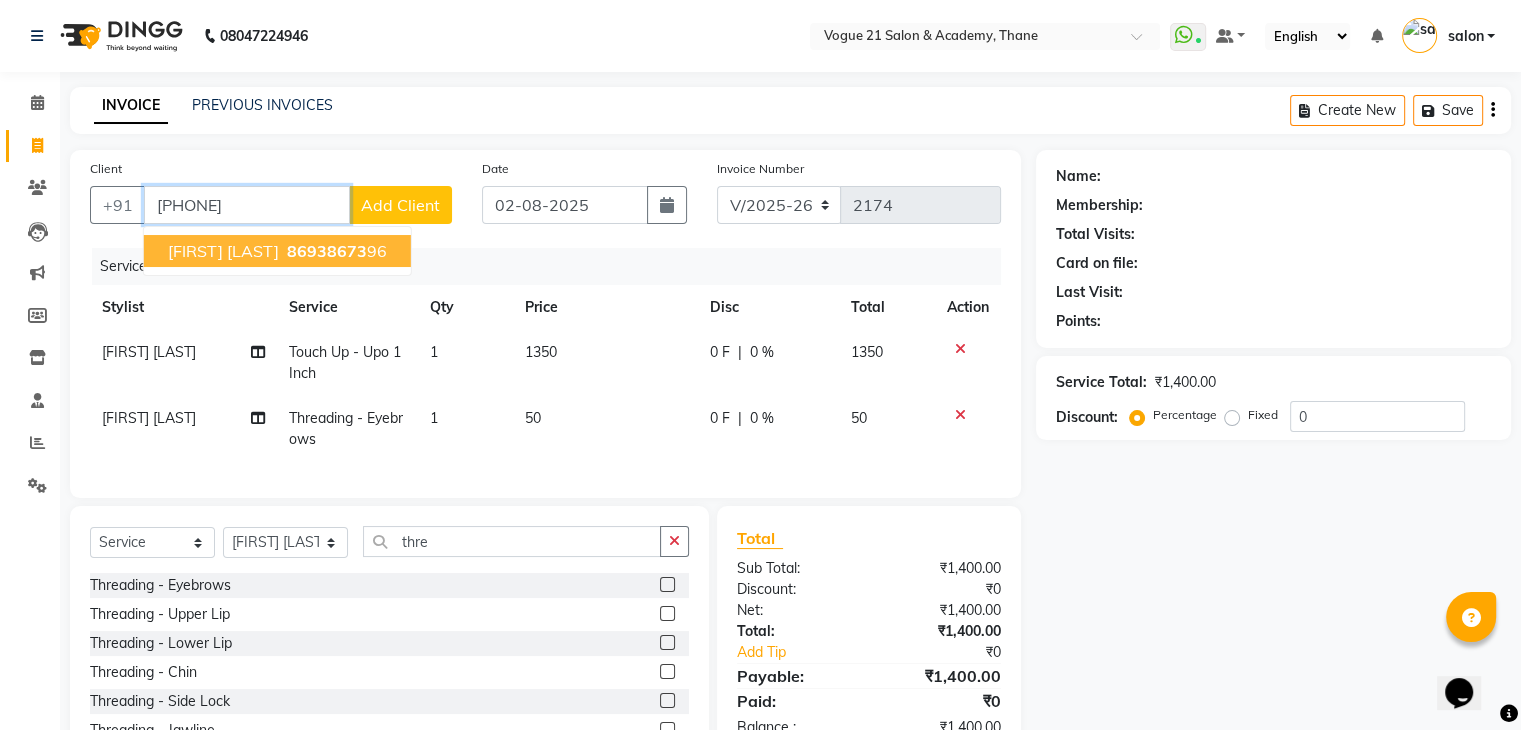 type on "[PHONE]" 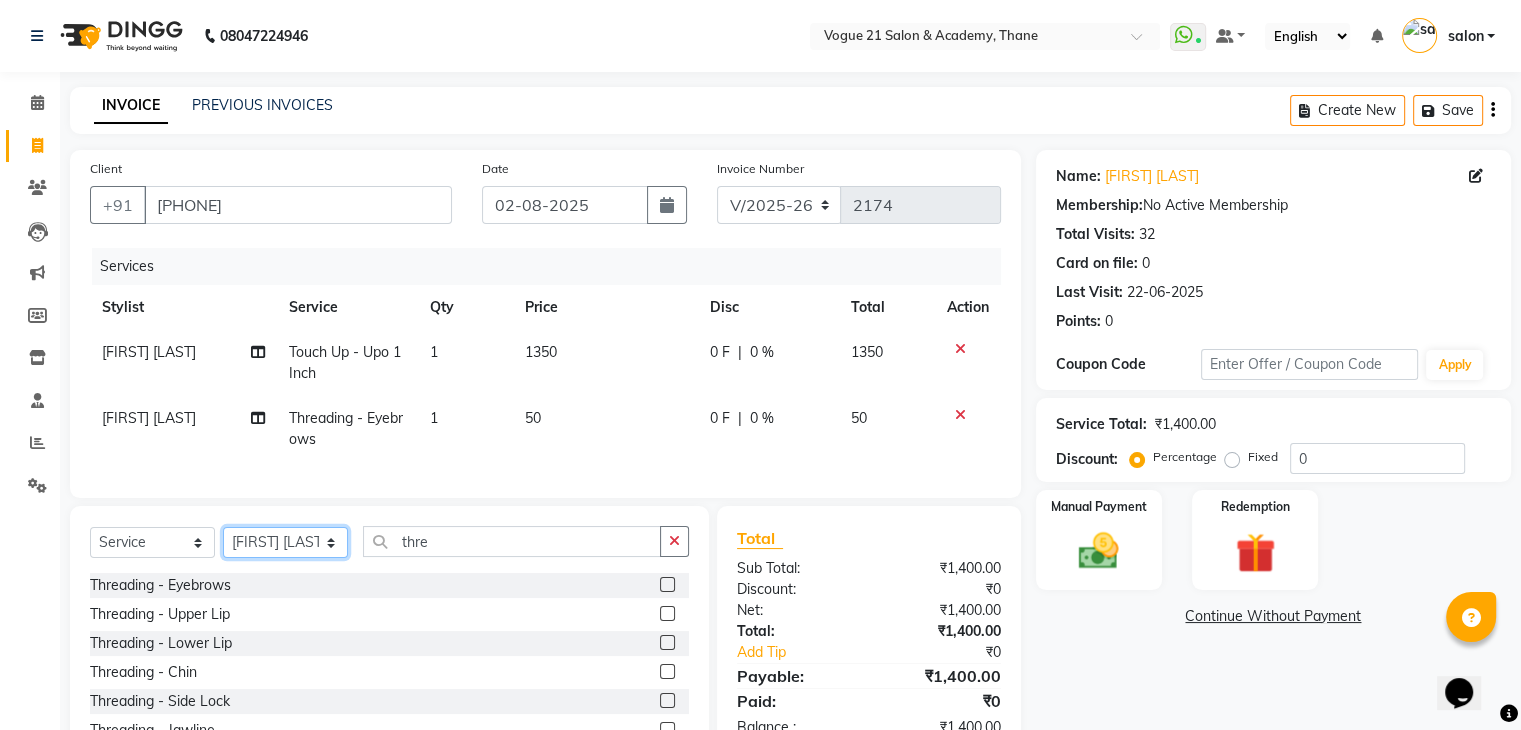 click on "Select Stylist aamir  Alicia Dsouza Altamash Jamshed  jyoti chauhan Pooja yadav Priya jadhav salon suraj salunkhe" 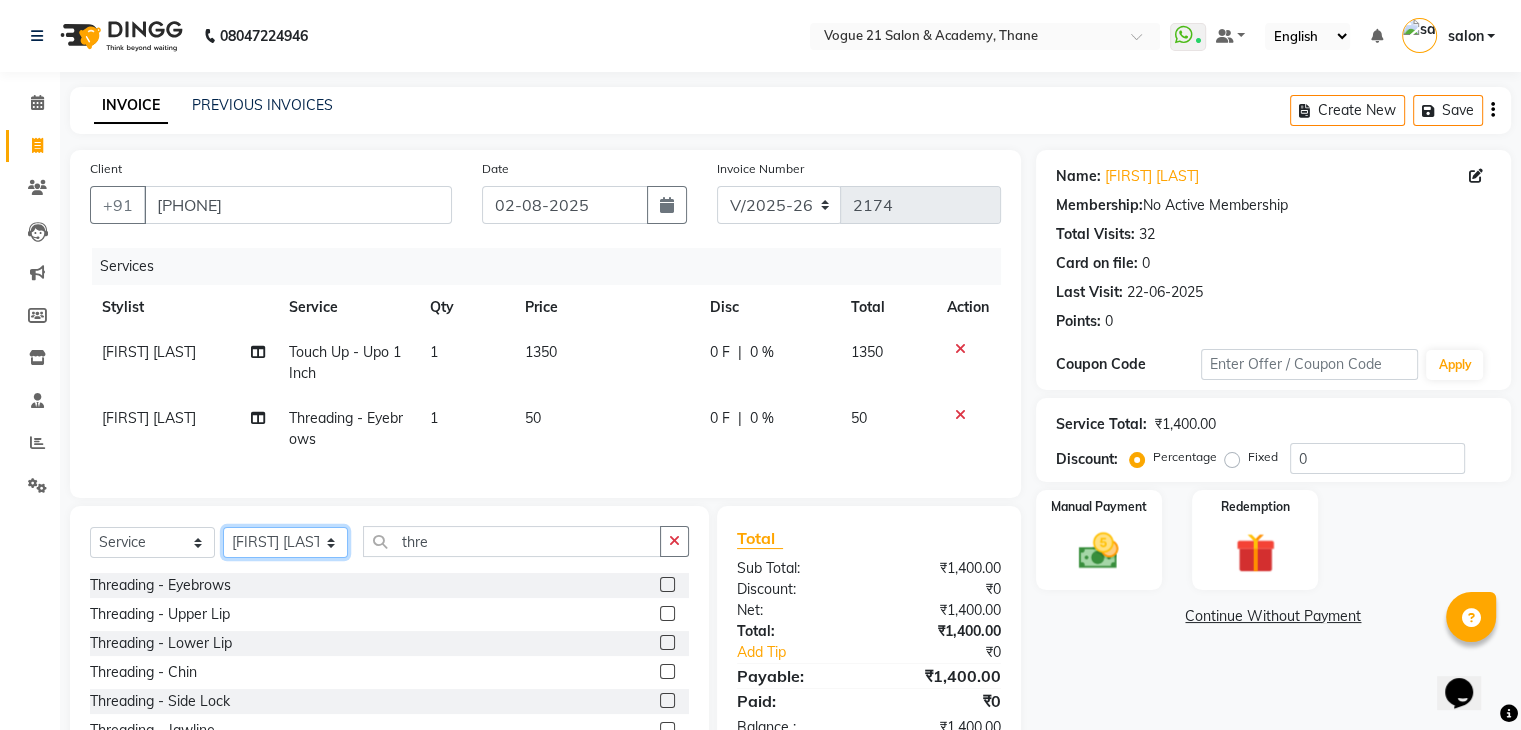 select on "79160" 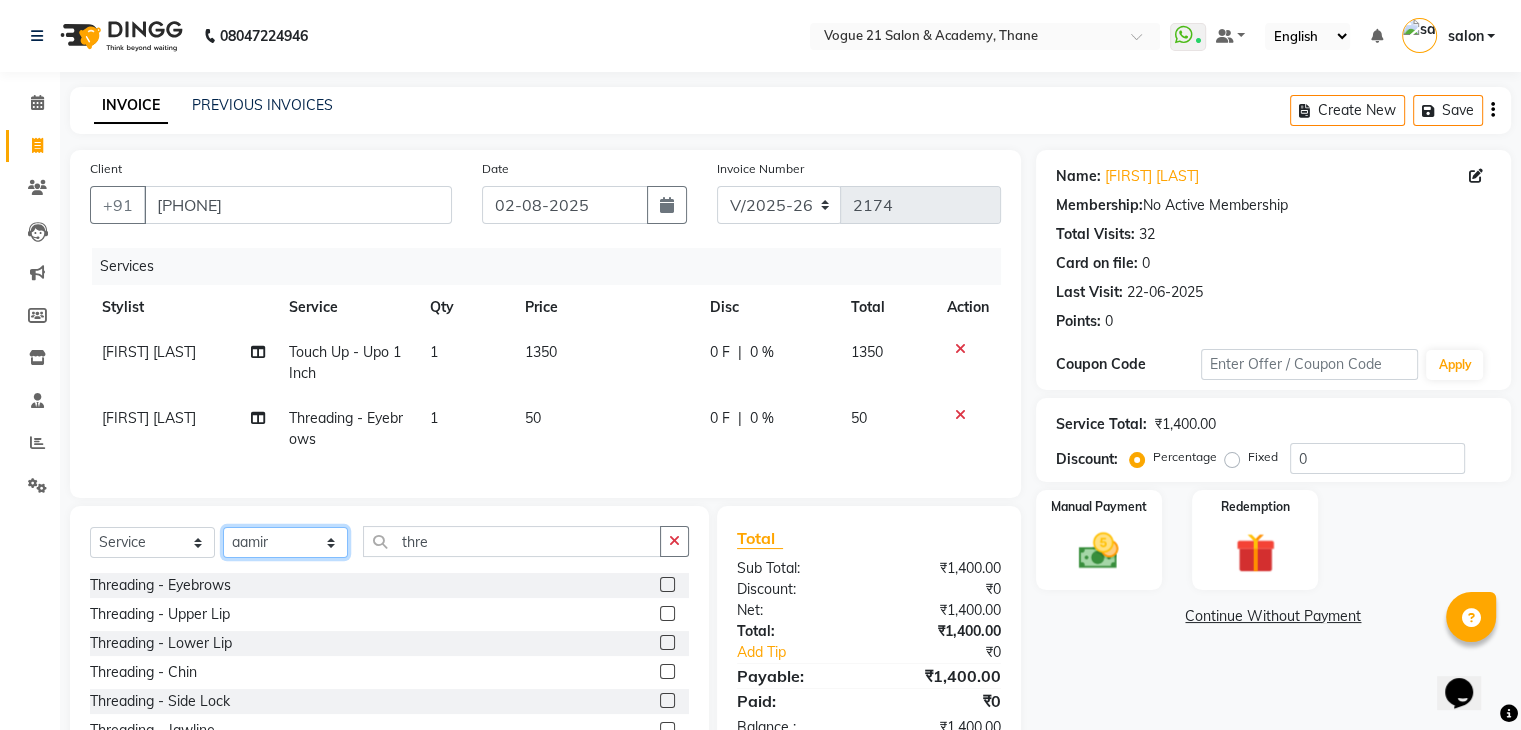 click on "Select Stylist aamir  Alicia Dsouza Altamash Jamshed  jyoti chauhan Pooja yadav Priya jadhav salon suraj salunkhe" 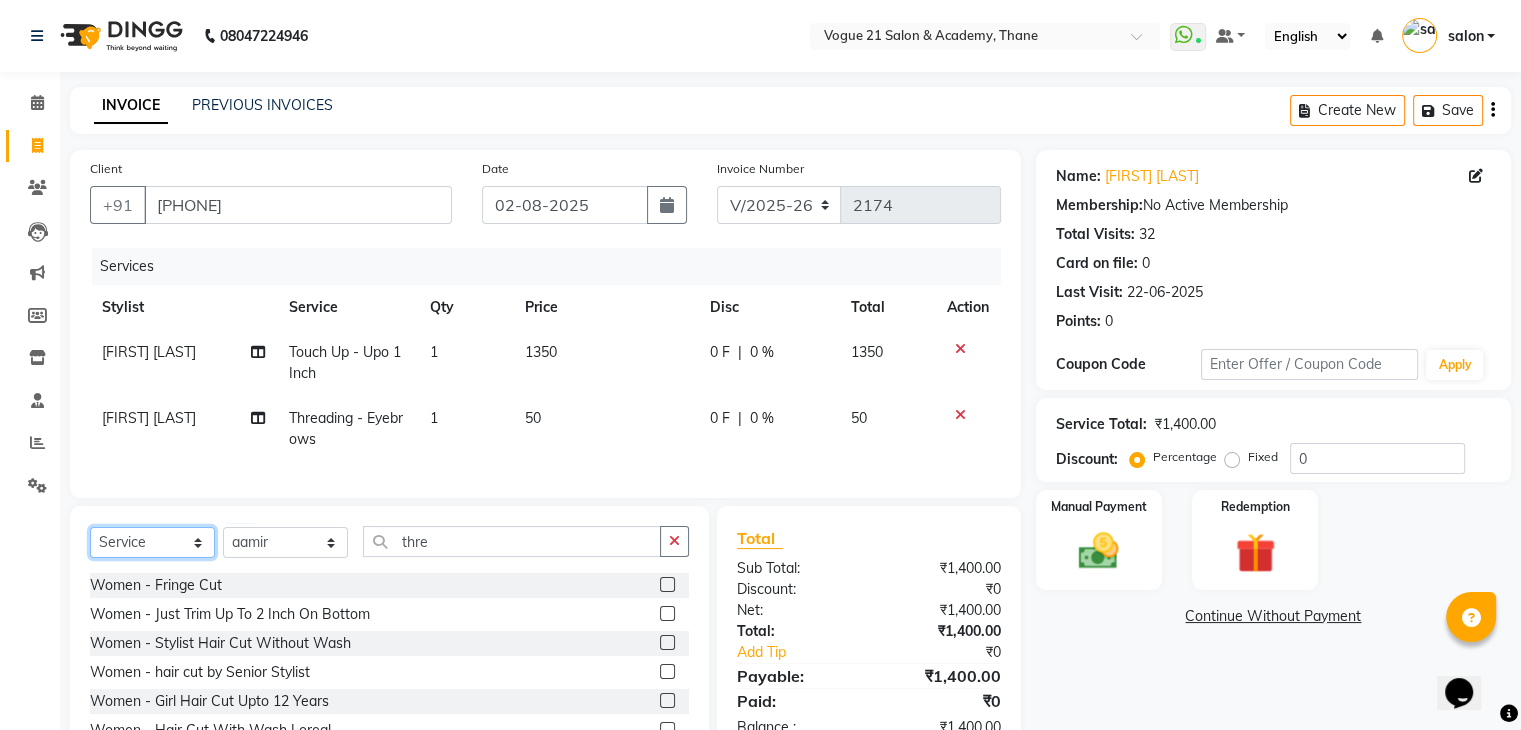 click on "Select  Service  Product  Membership  Package Voucher Prepaid Gift Card" 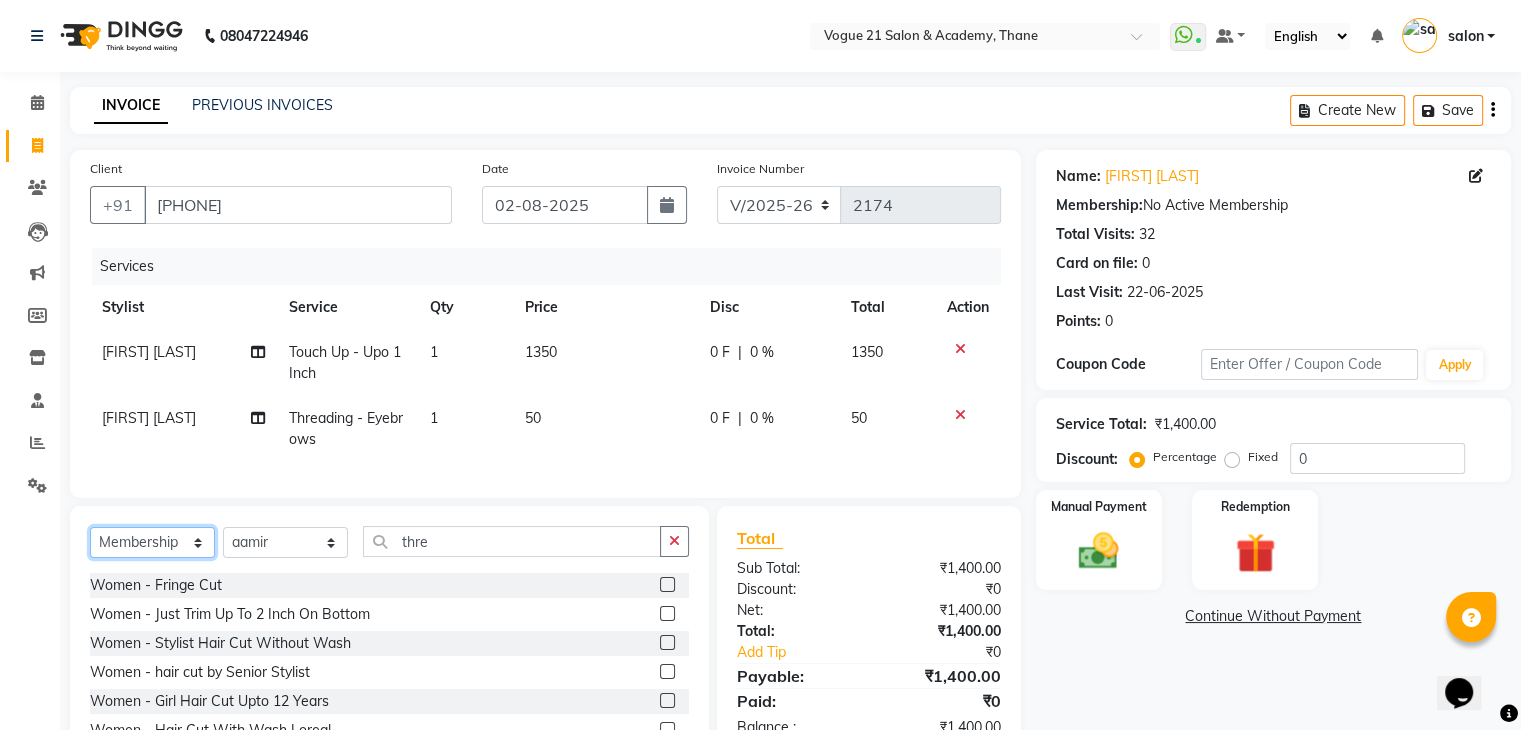 click on "Select  Service  Product  Membership  Package Voucher Prepaid Gift Card" 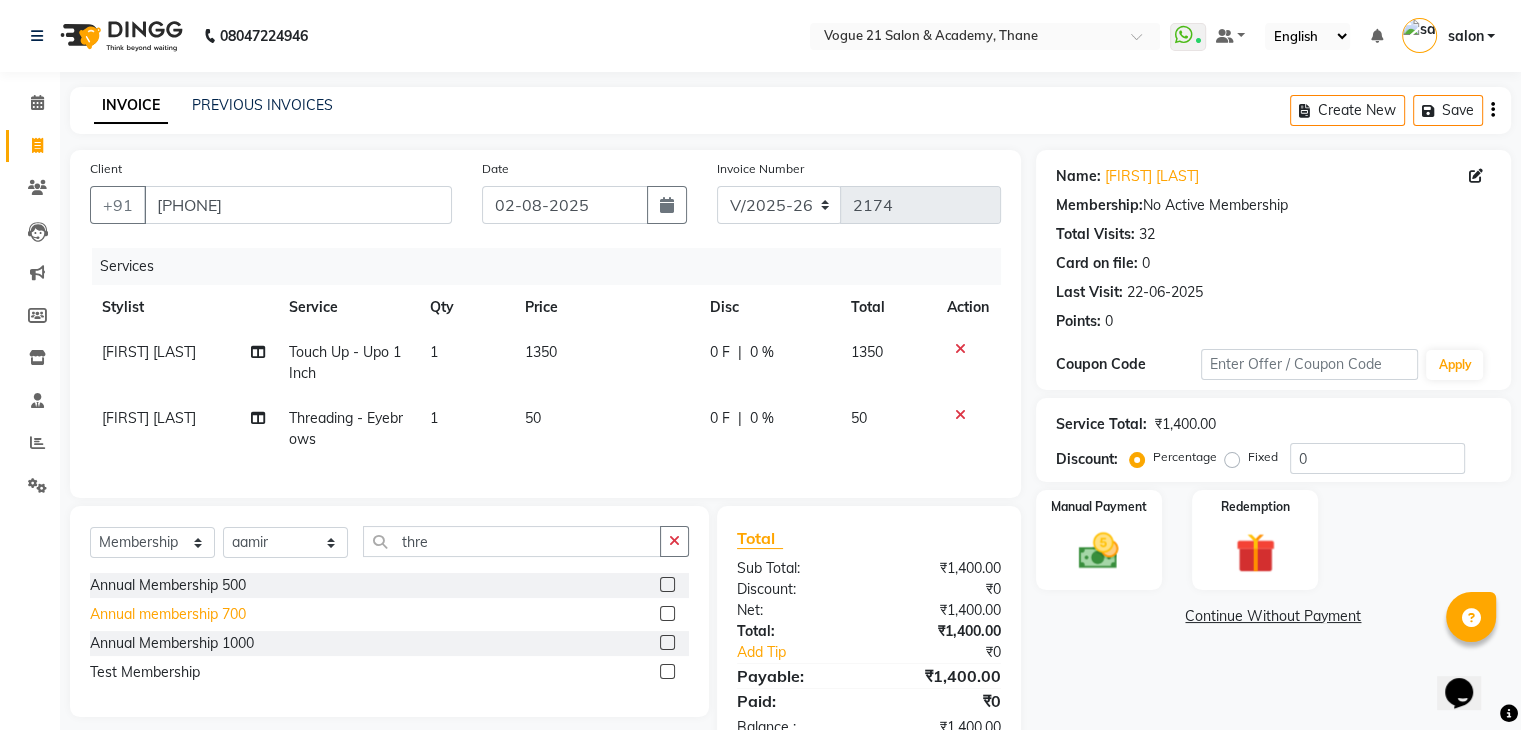 click on "Annual membership 700" 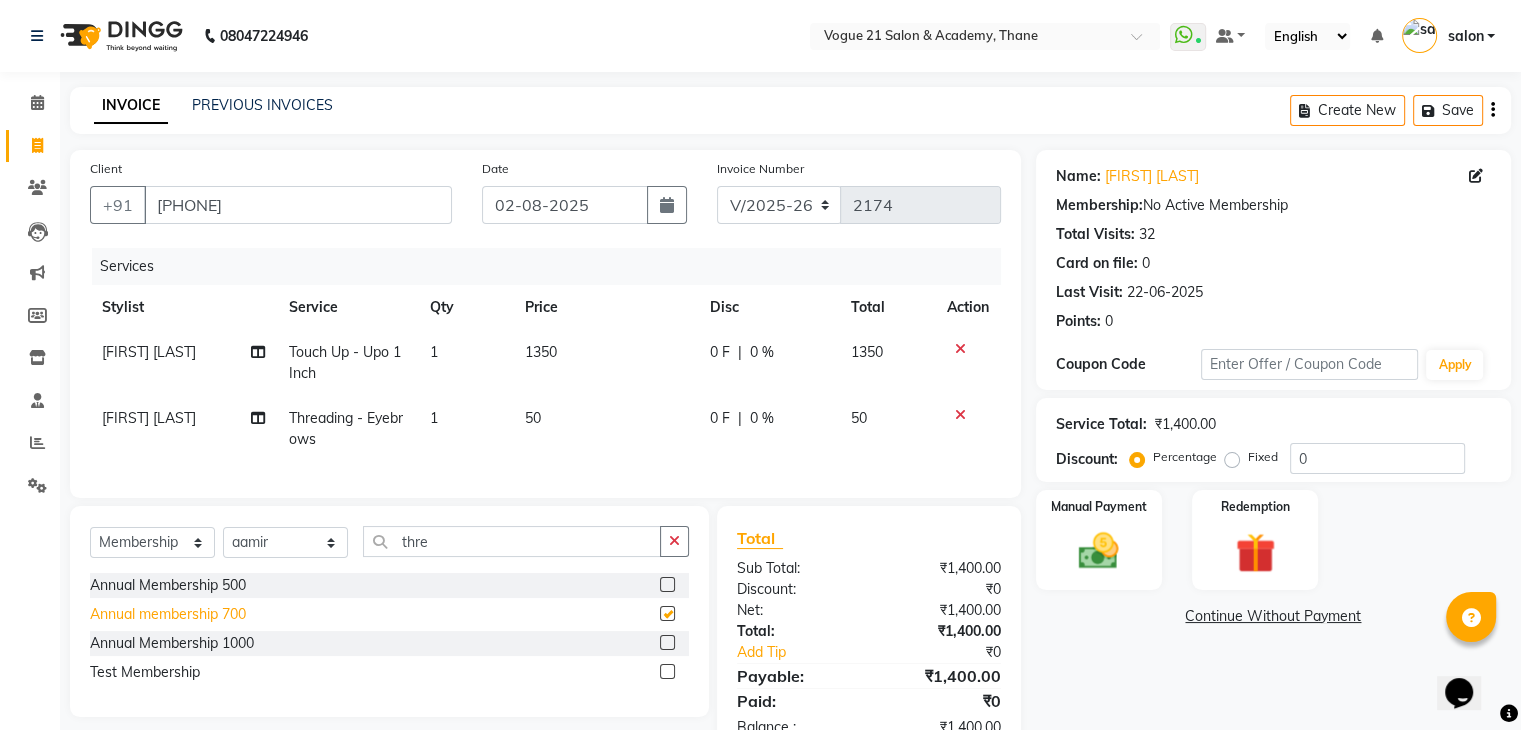 select on "select" 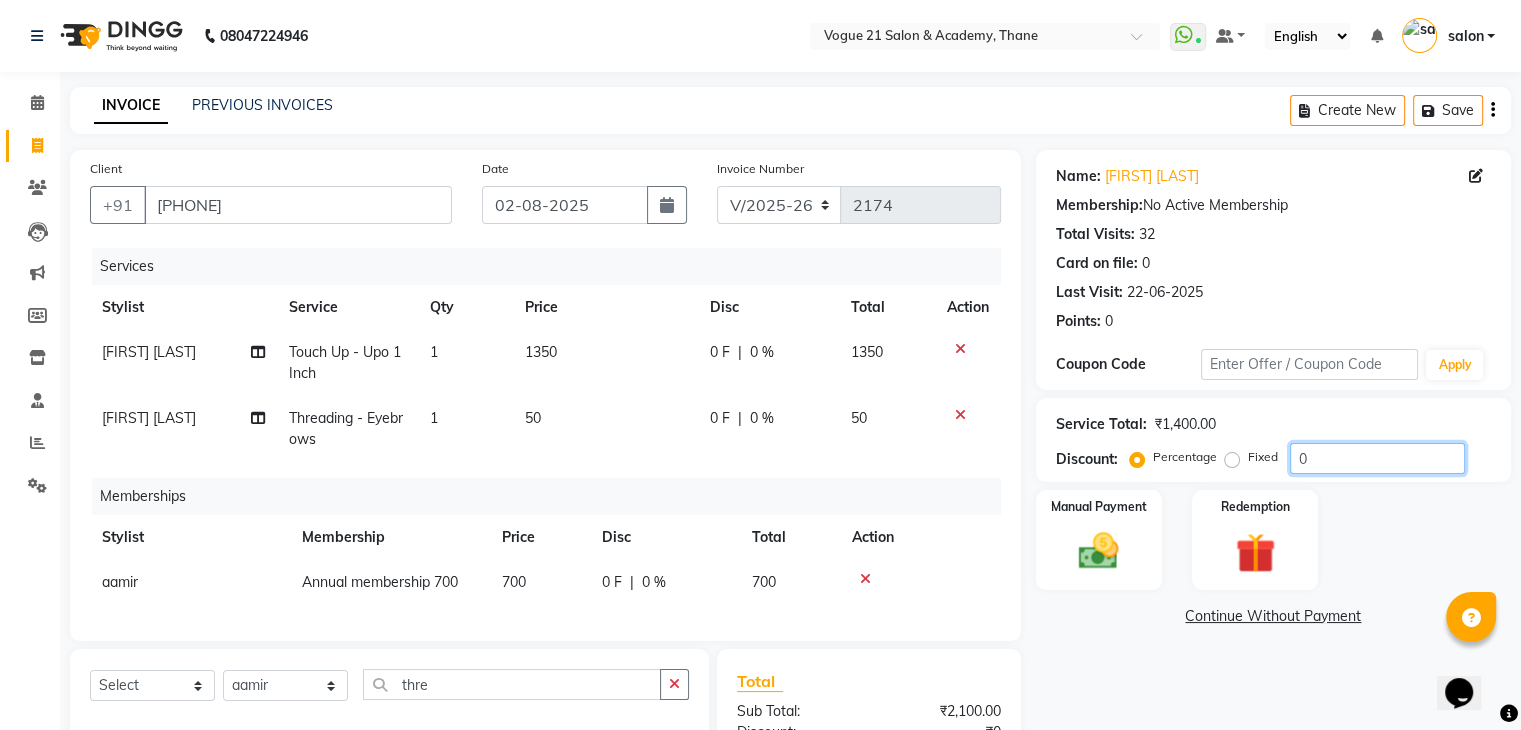 click on "0" 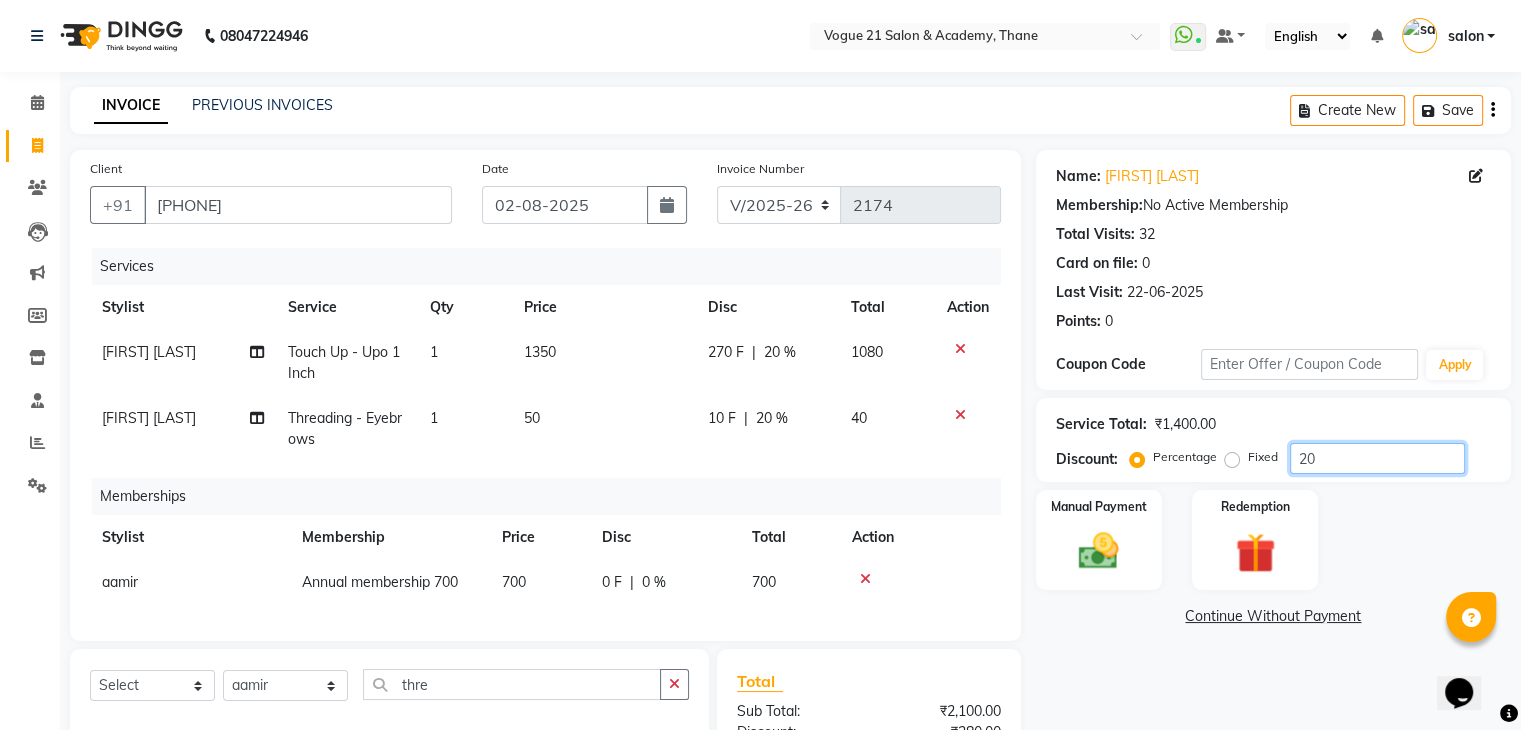 type on "20" 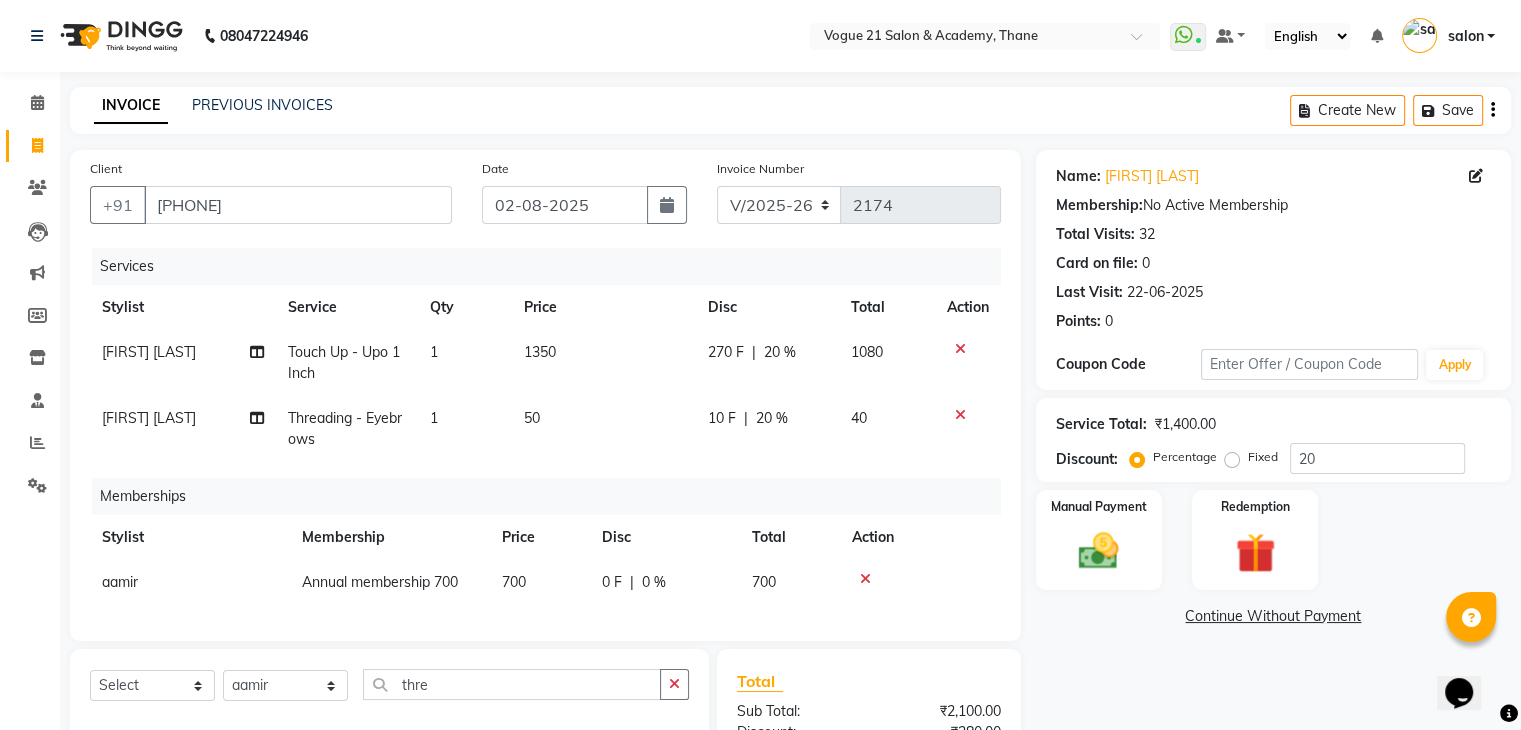 click on "Manual Payment Redemption" 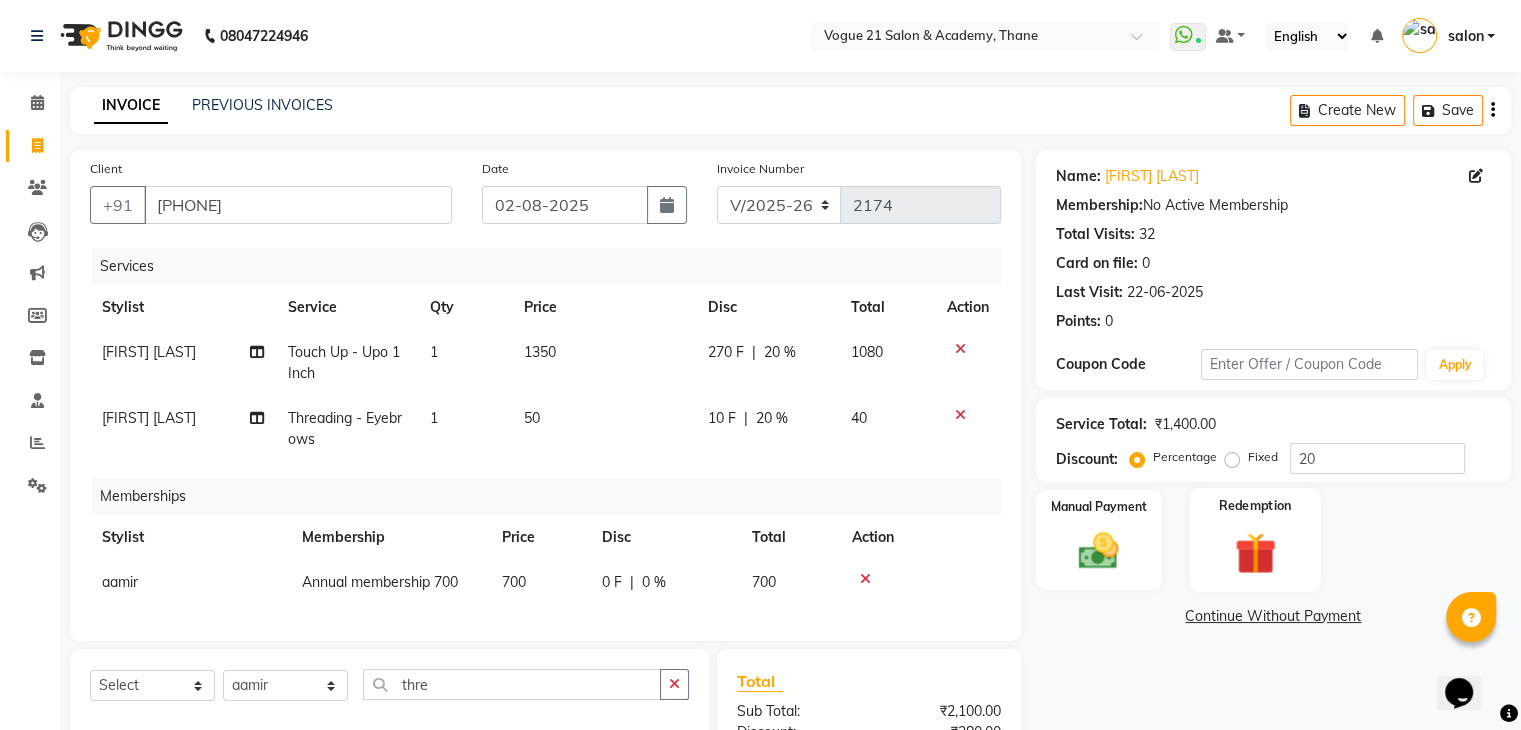 drag, startPoint x: 1216, startPoint y: 507, endPoint x: 1197, endPoint y: 544, distance: 41.59327 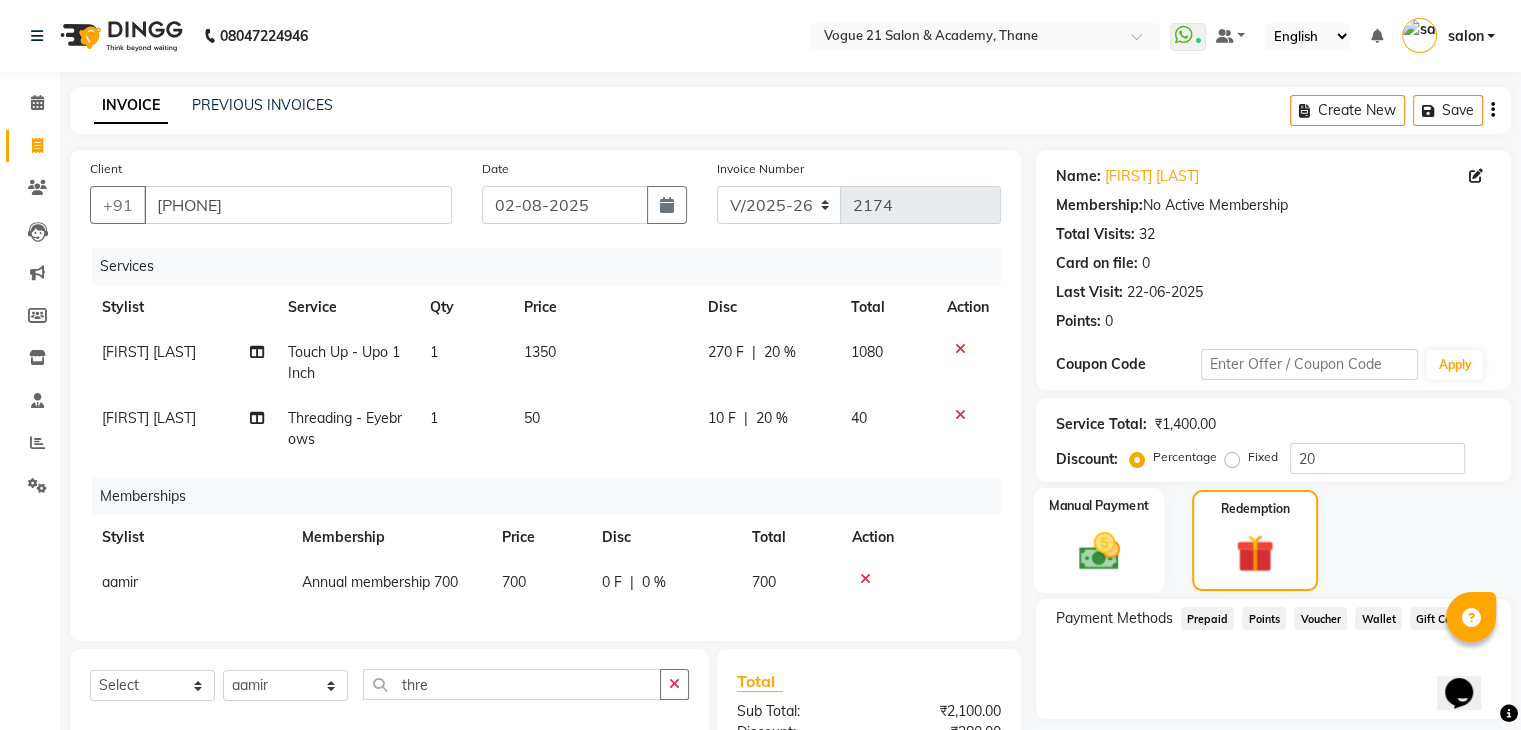 click 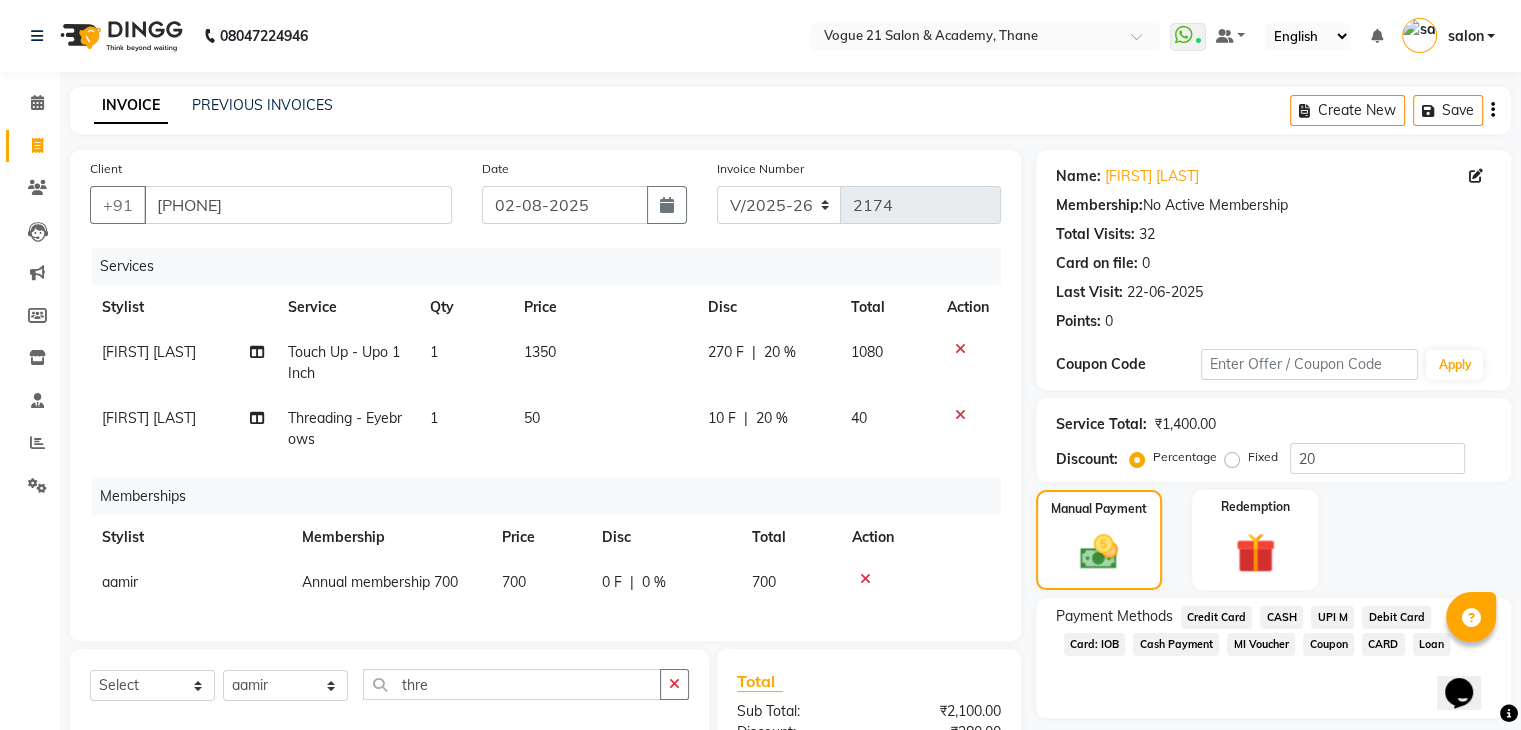scroll, scrollTop: 166, scrollLeft: 0, axis: vertical 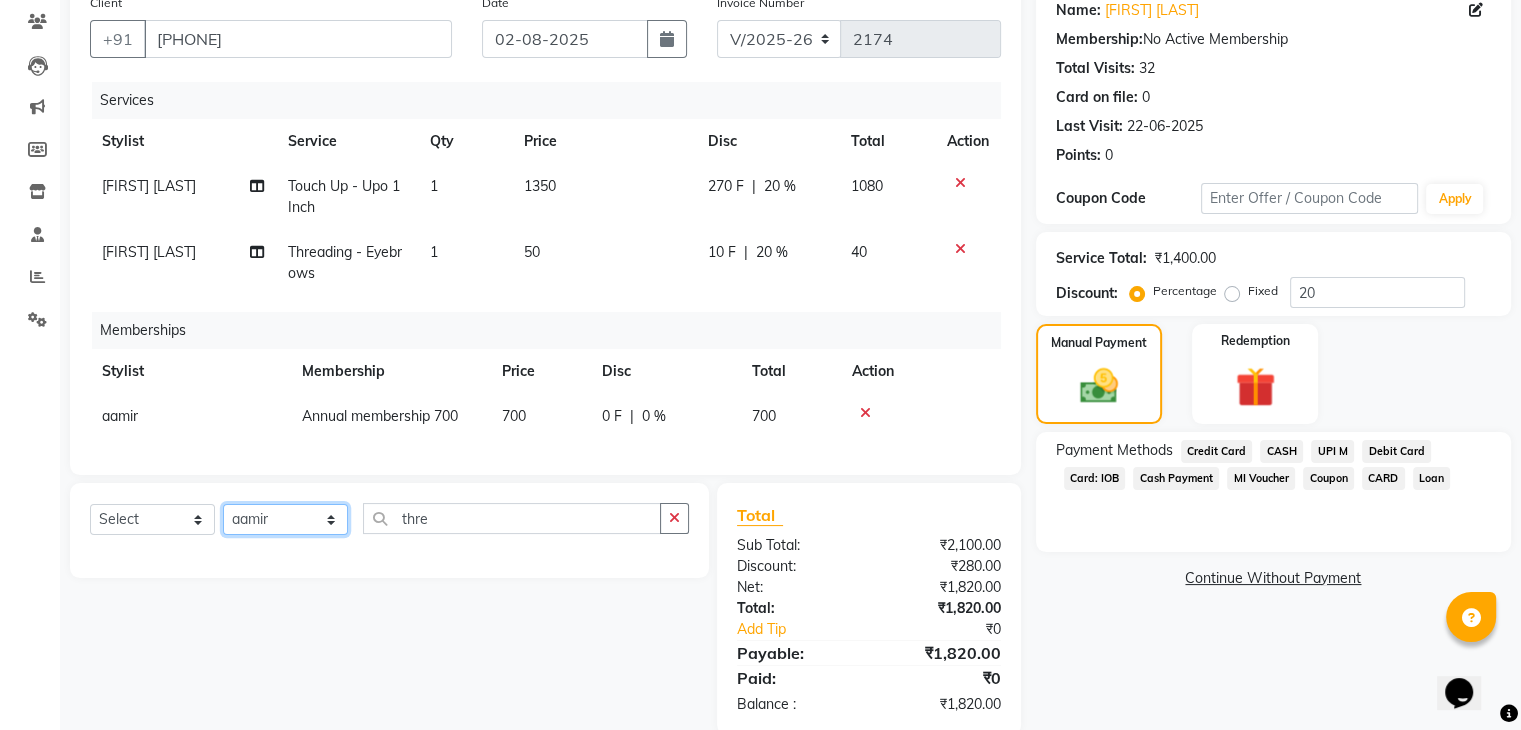 click on "Select Stylist aamir  Alicia Dsouza Altamash Jamshed  jyoti chauhan Pooja yadav Priya jadhav salon suraj salunkhe" 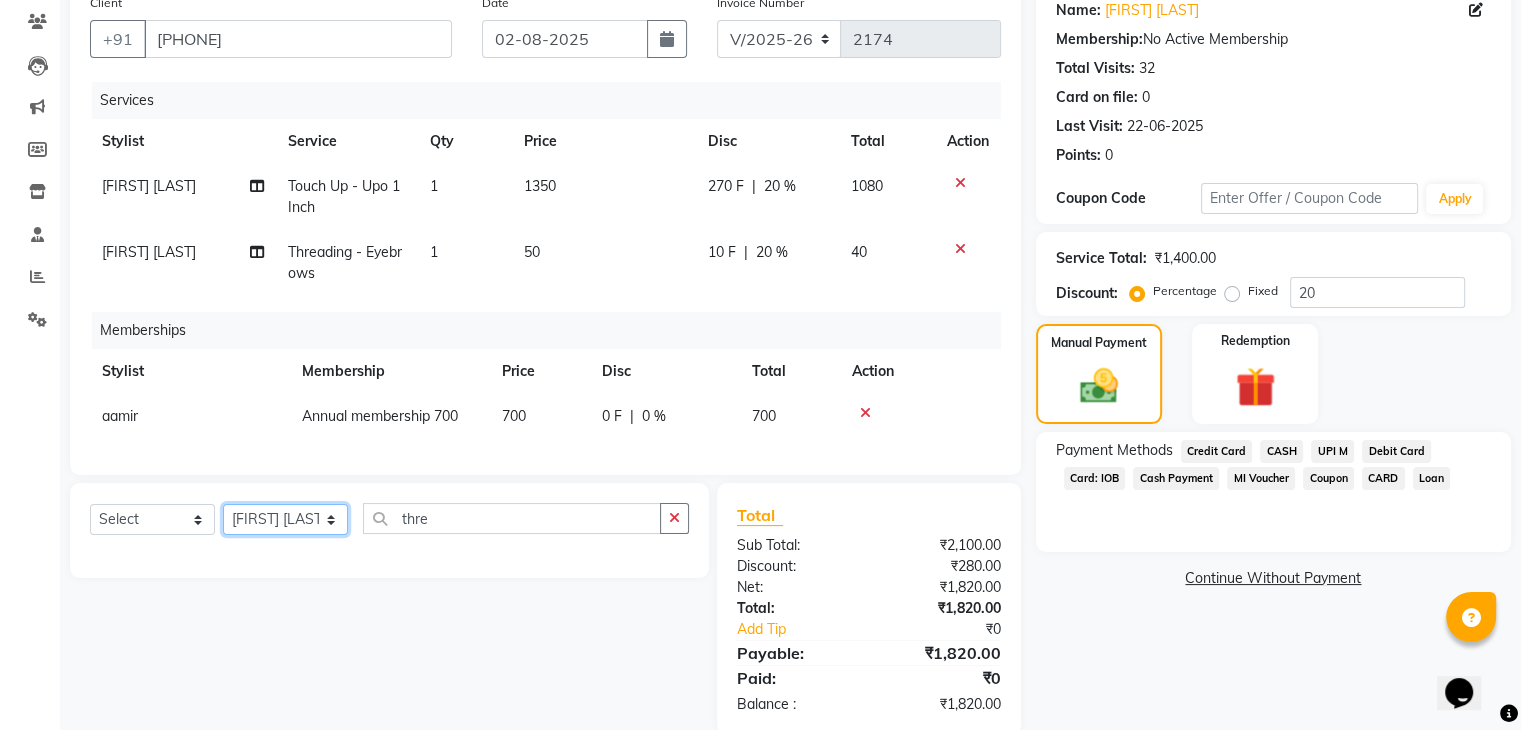 click on "Select Stylist aamir  Alicia Dsouza Altamash Jamshed  jyoti chauhan Pooja yadav Priya jadhav salon suraj salunkhe" 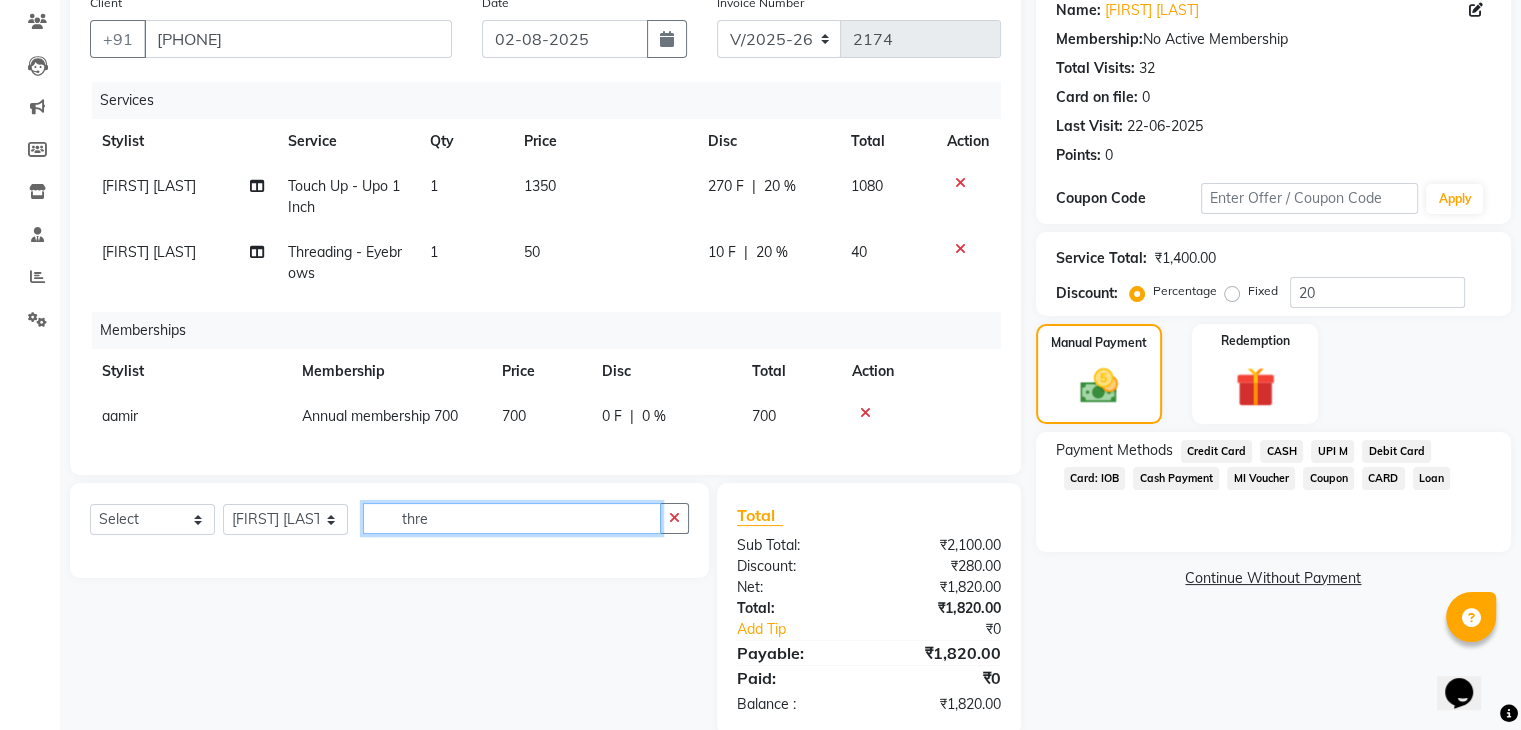 click on "thre" 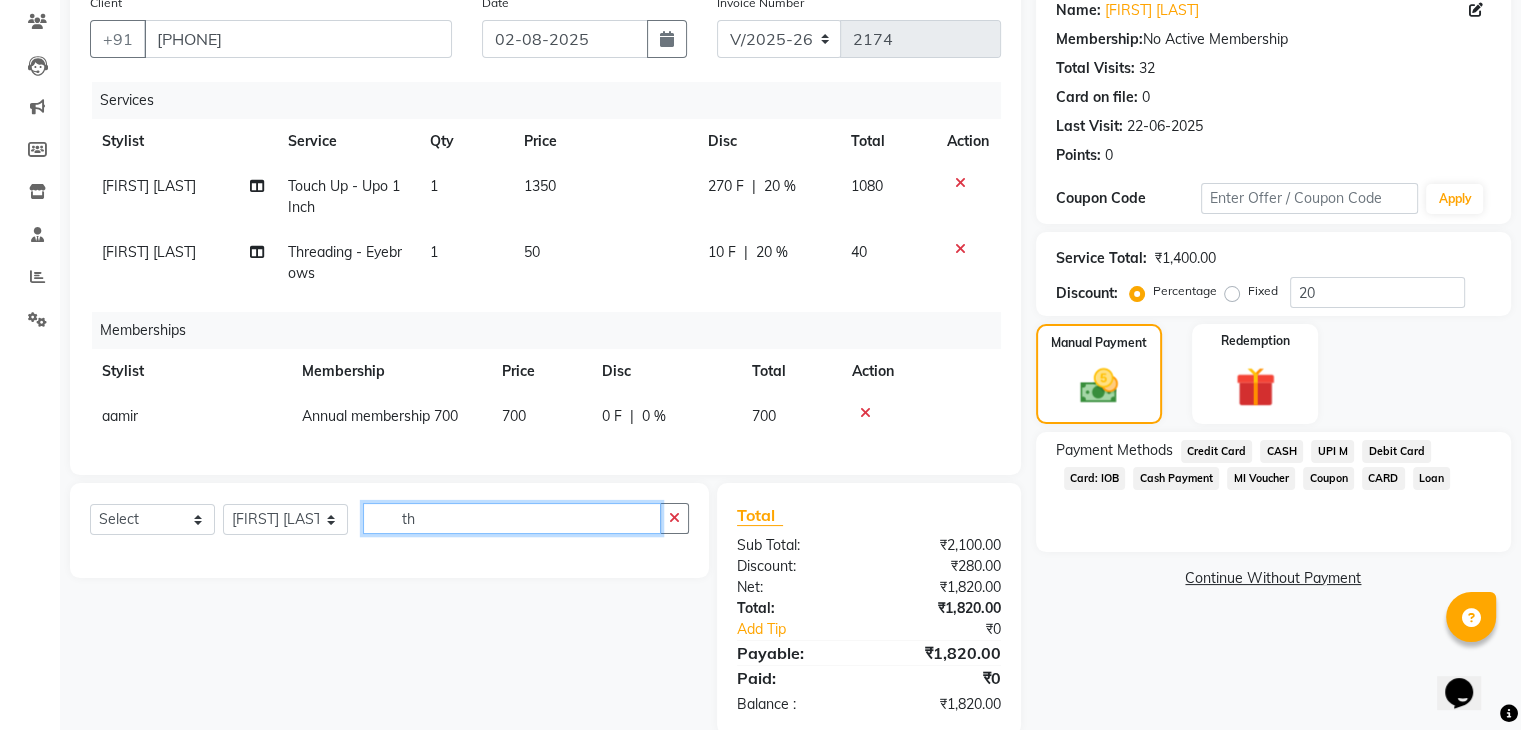 type on "t" 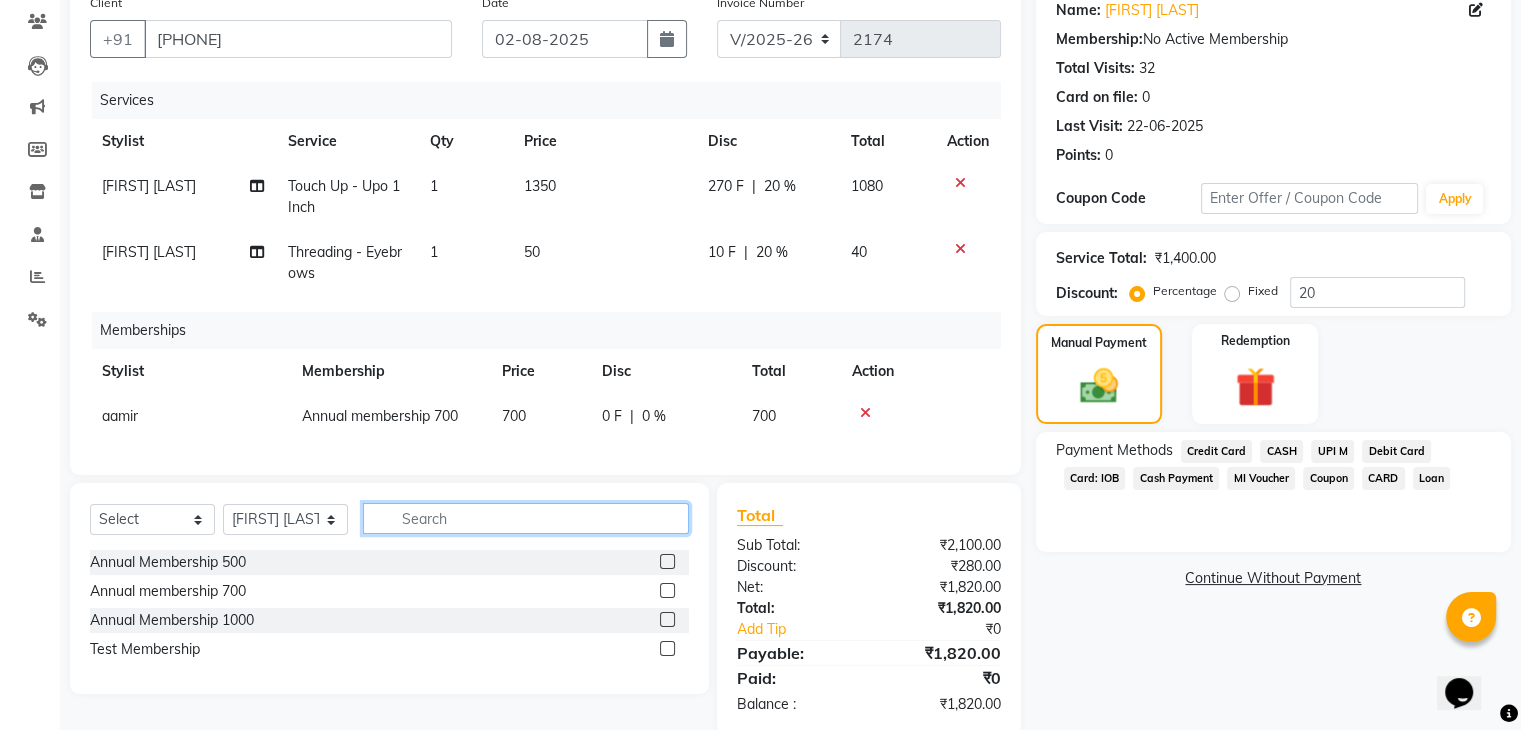 type 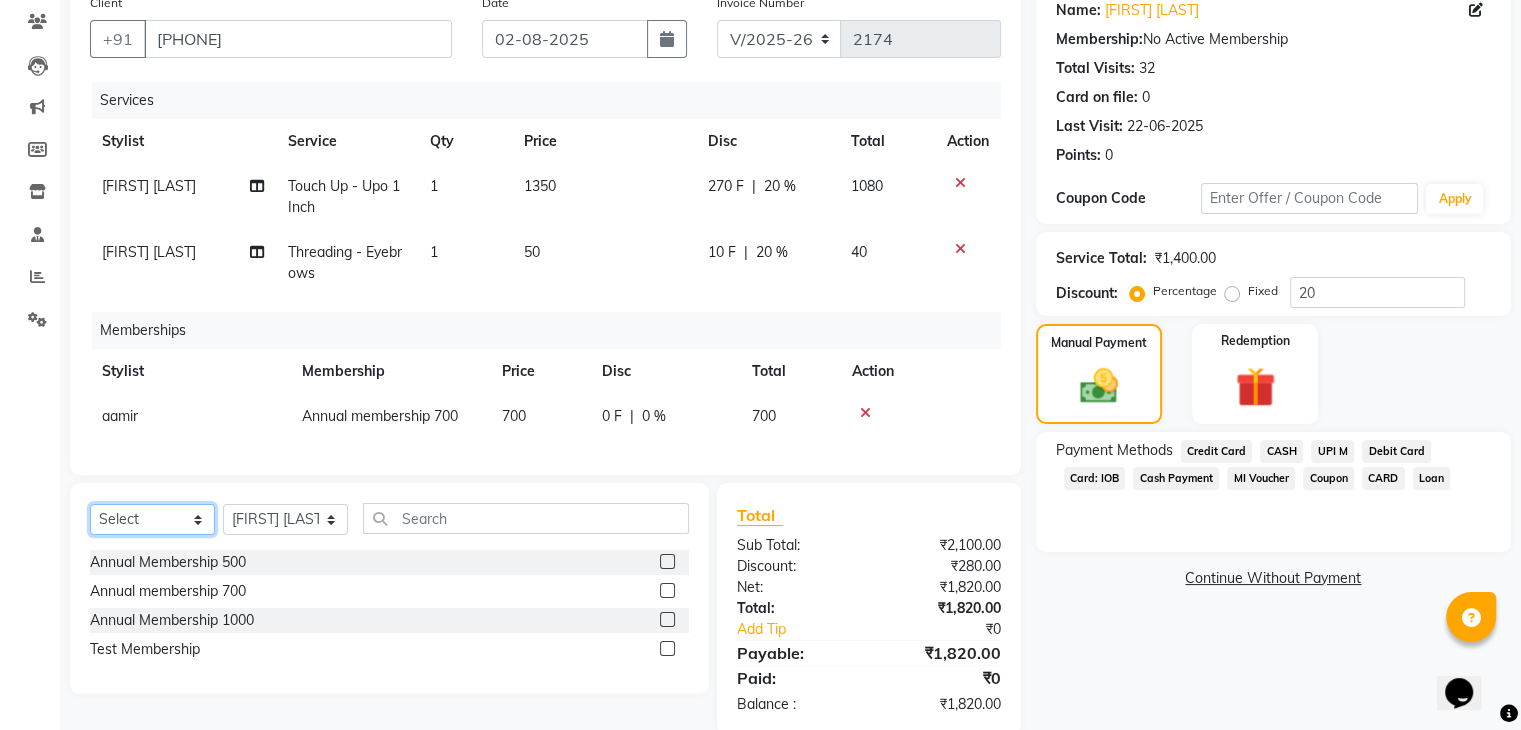 click on "Select  Service  Product  Package Voucher Prepaid Gift Card" 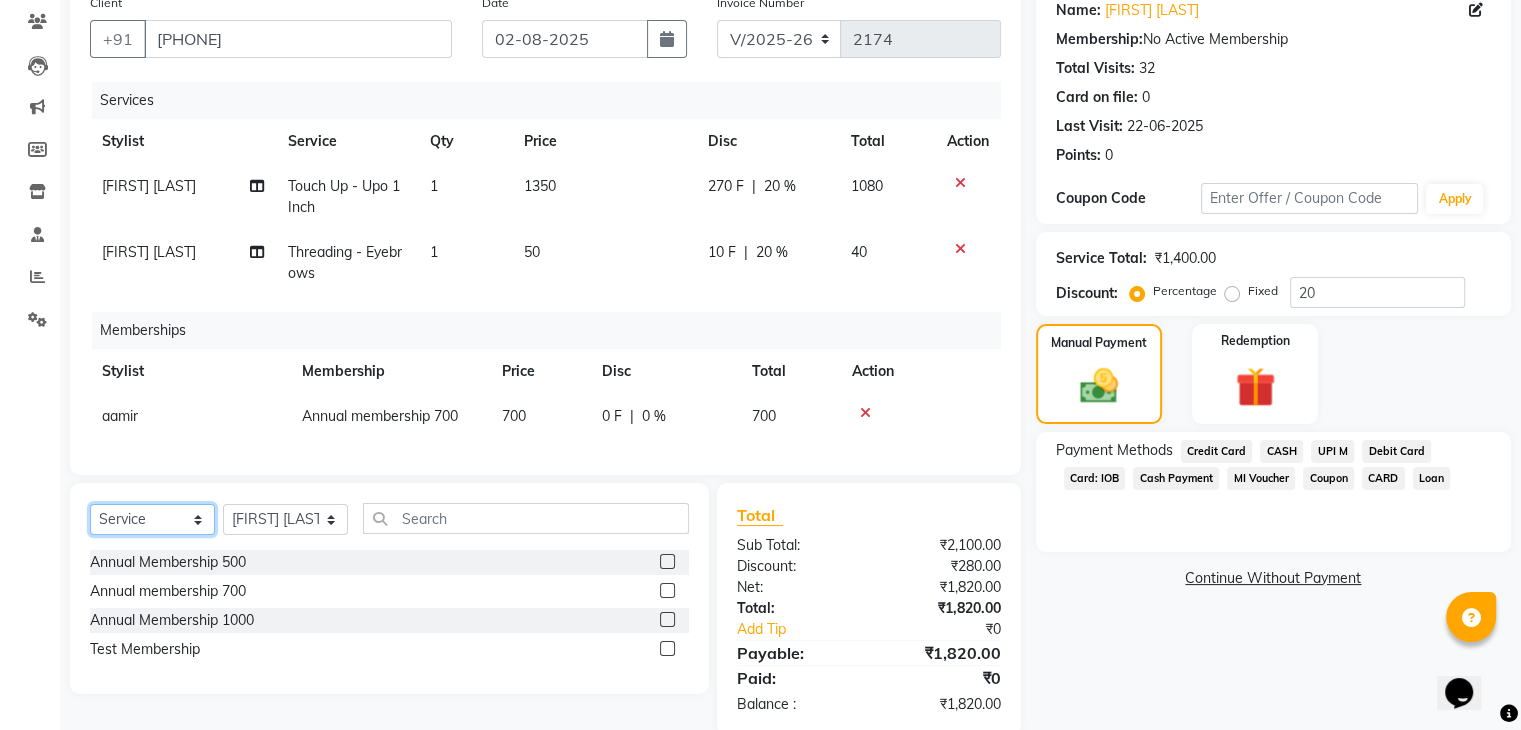 click on "Select  Service  Product  Package Voucher Prepaid Gift Card" 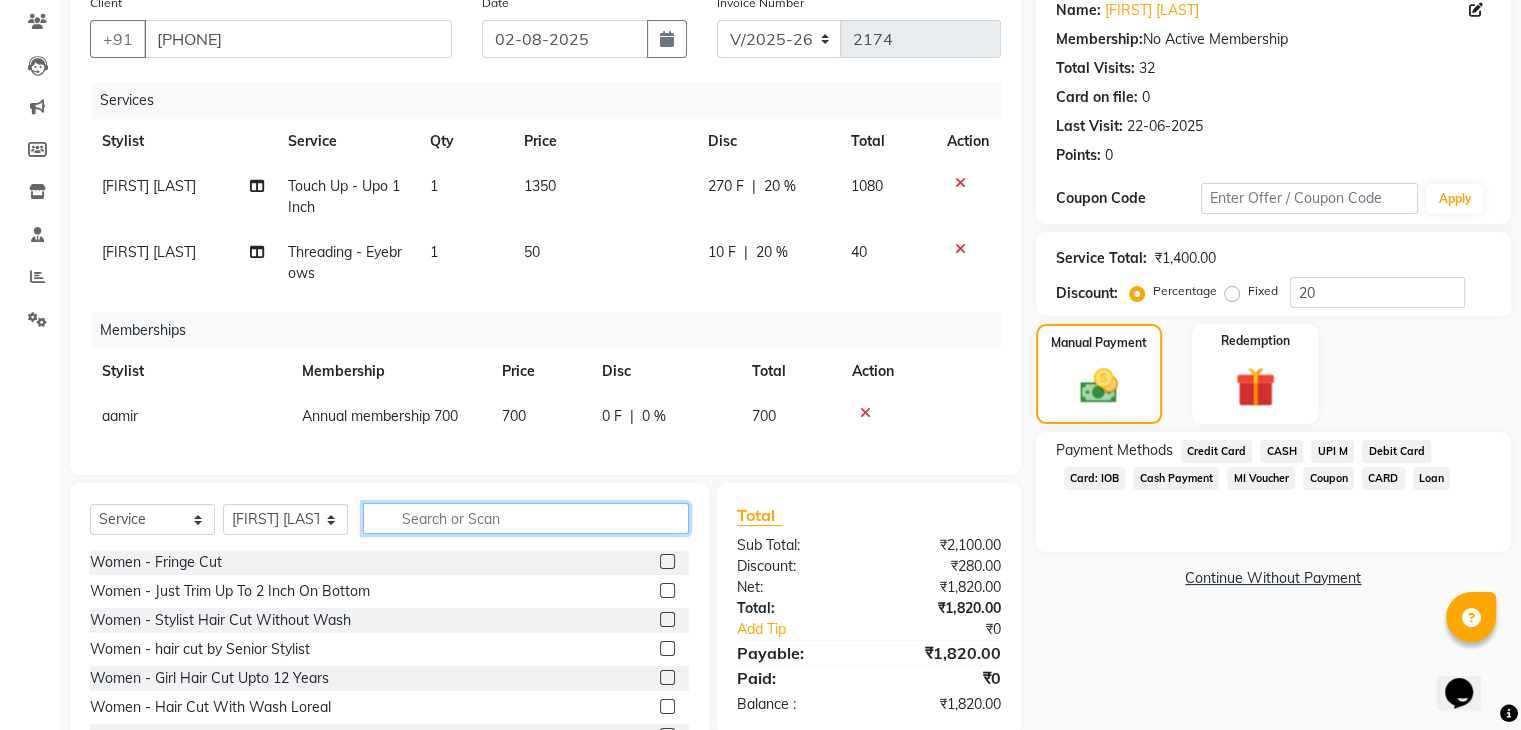 click 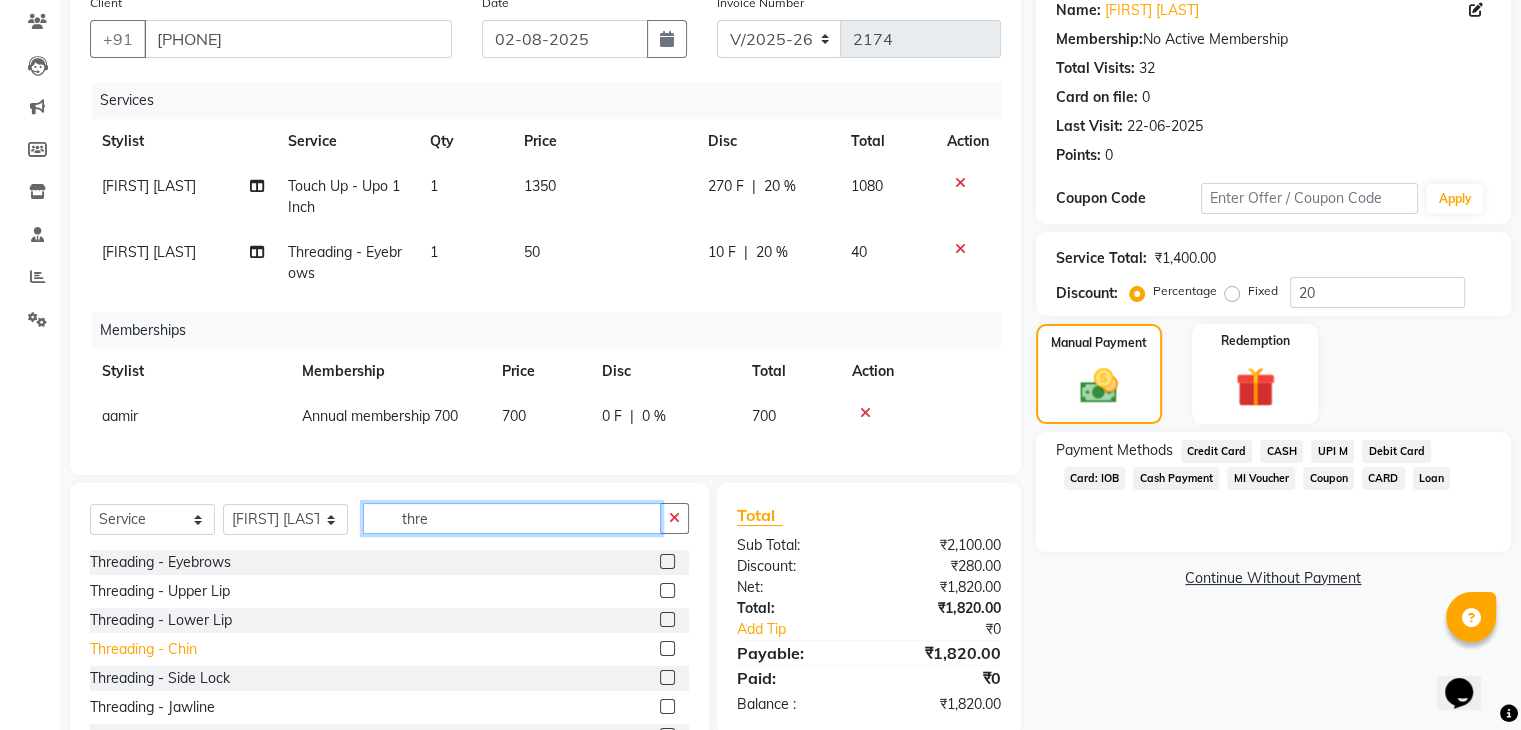 type on "thre" 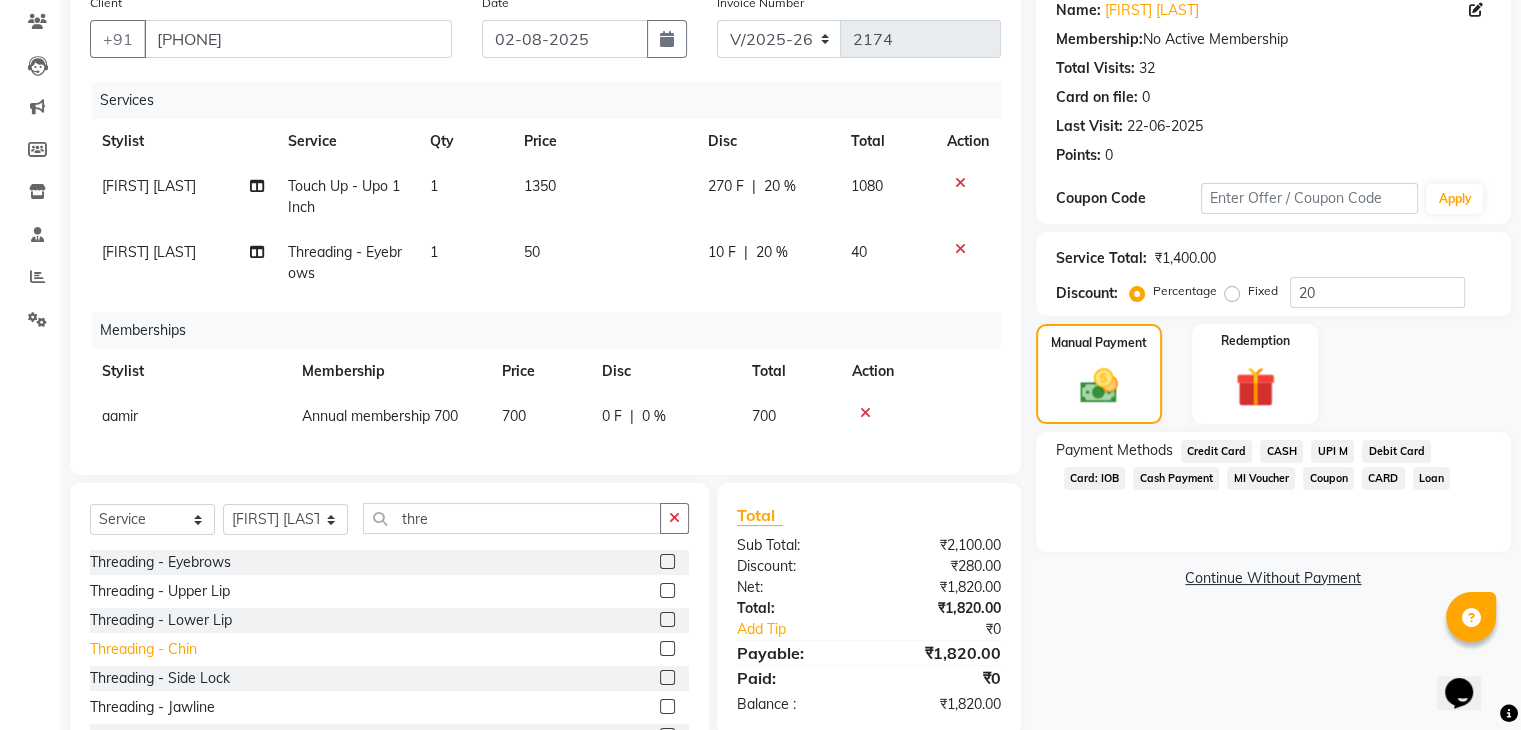 click on "Threading   -   Chin" 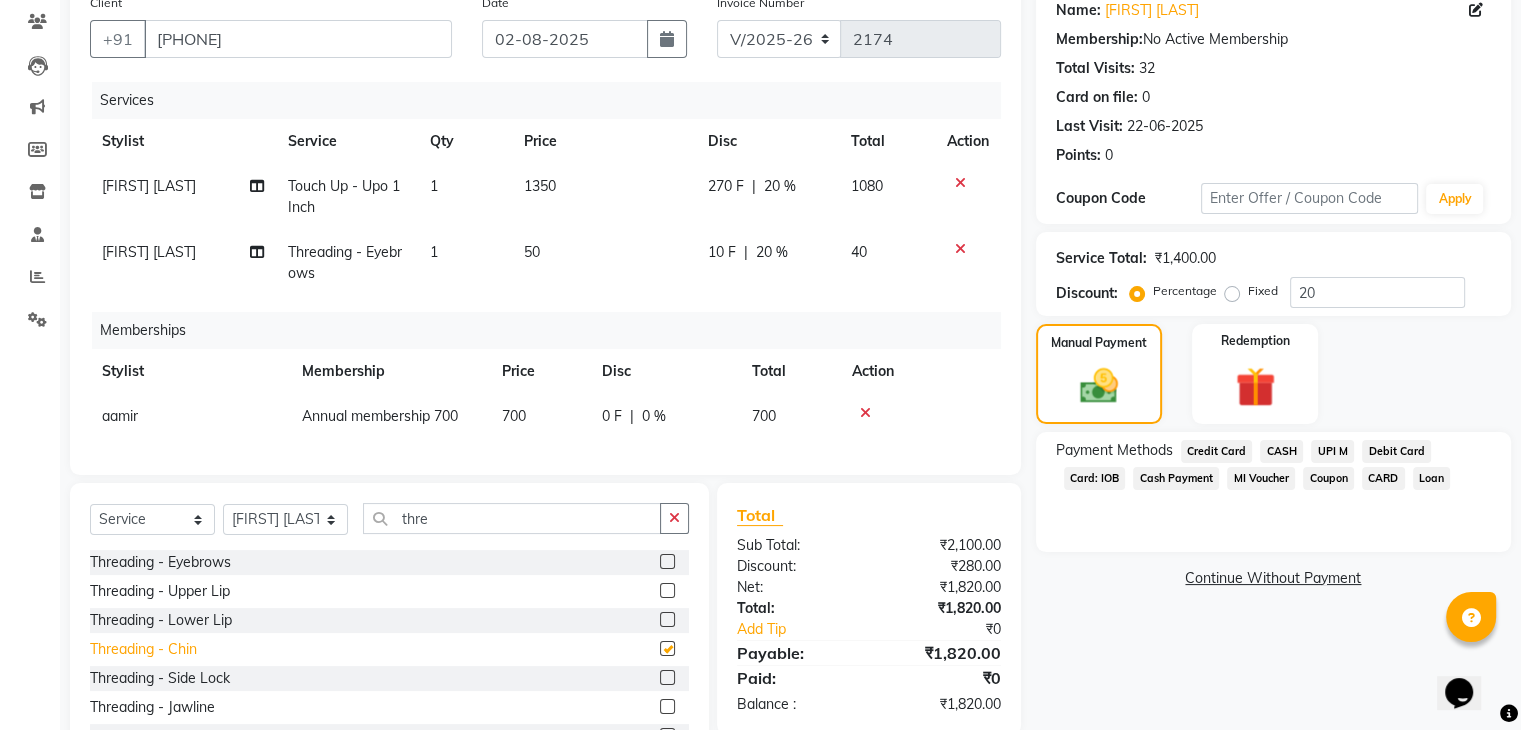 checkbox on "false" 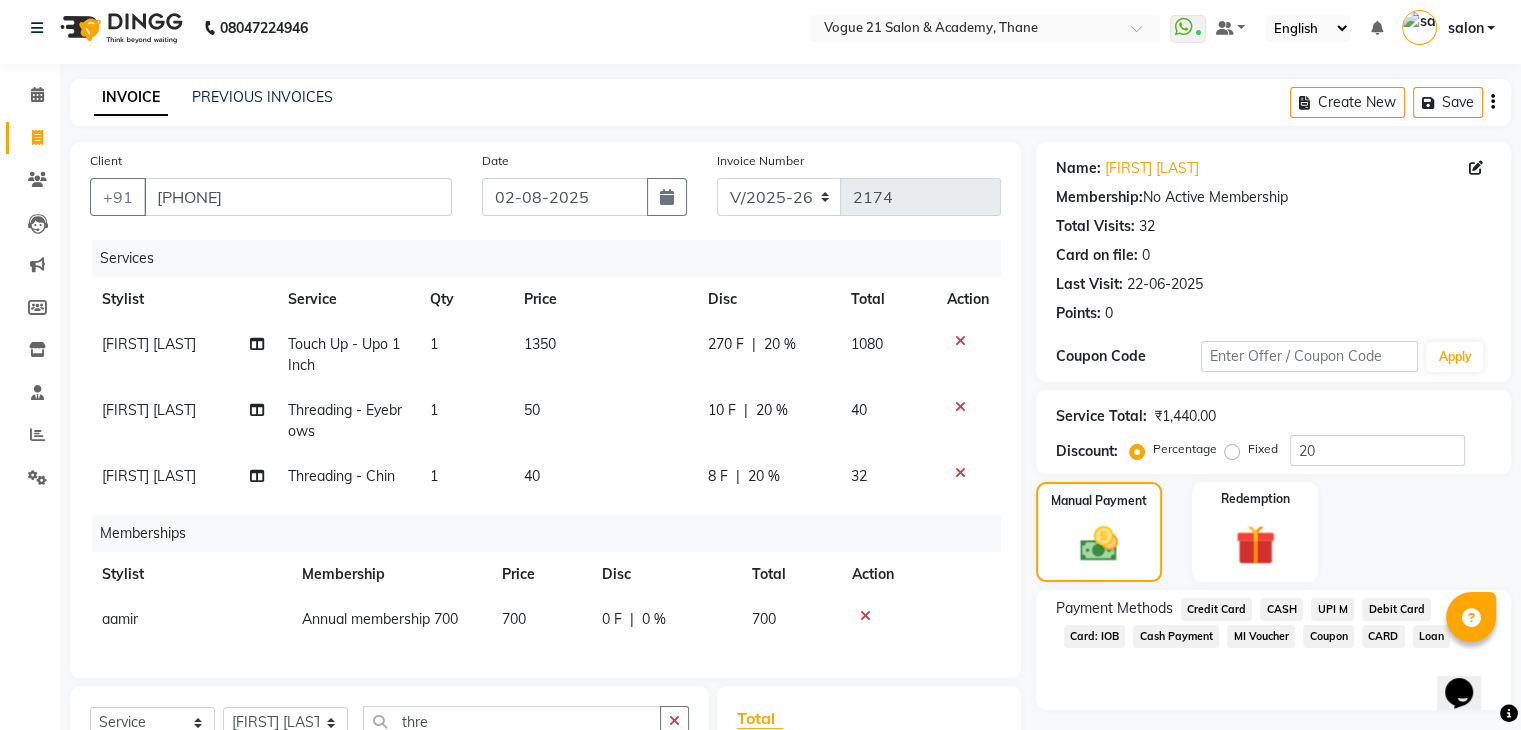 scroll, scrollTop: 305, scrollLeft: 0, axis: vertical 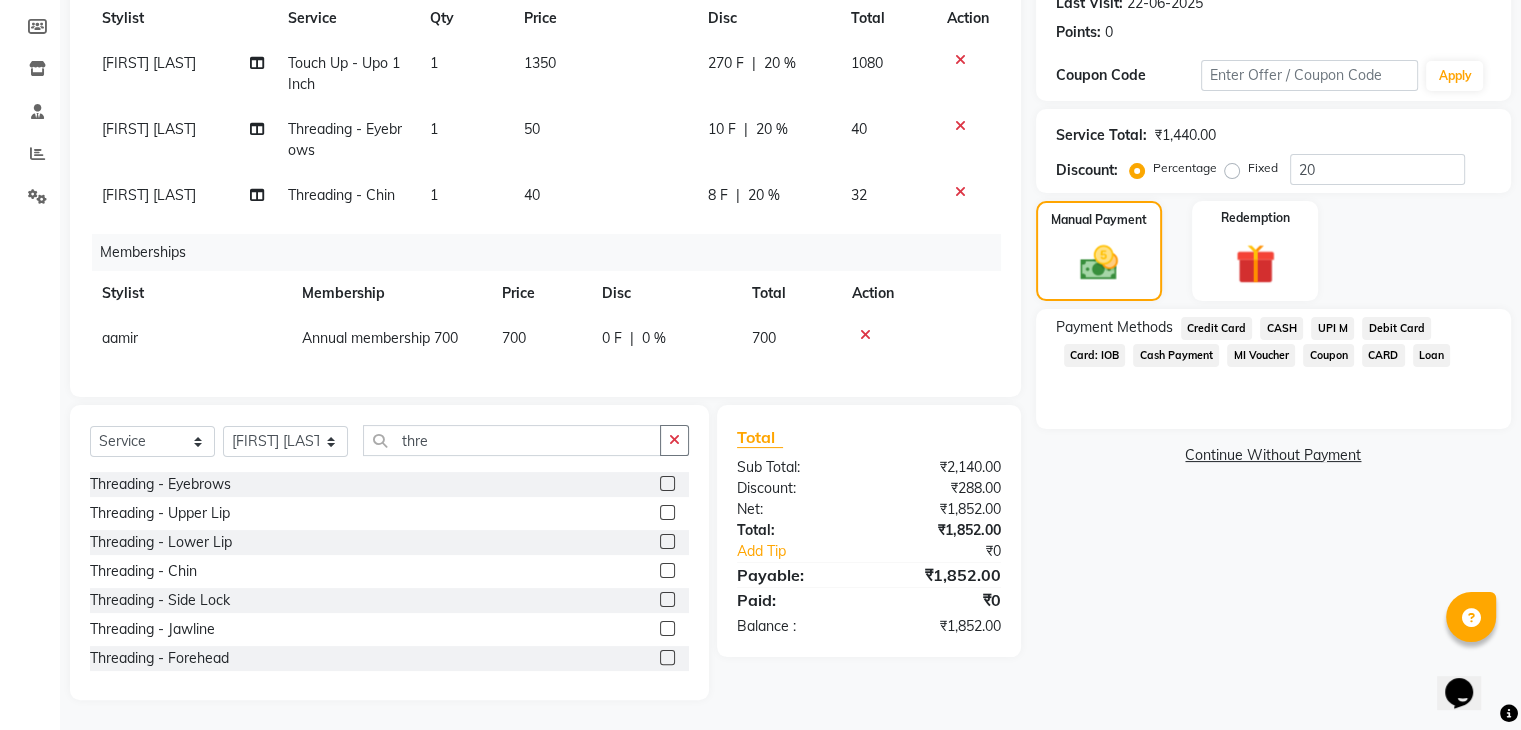 click on "UPI M" 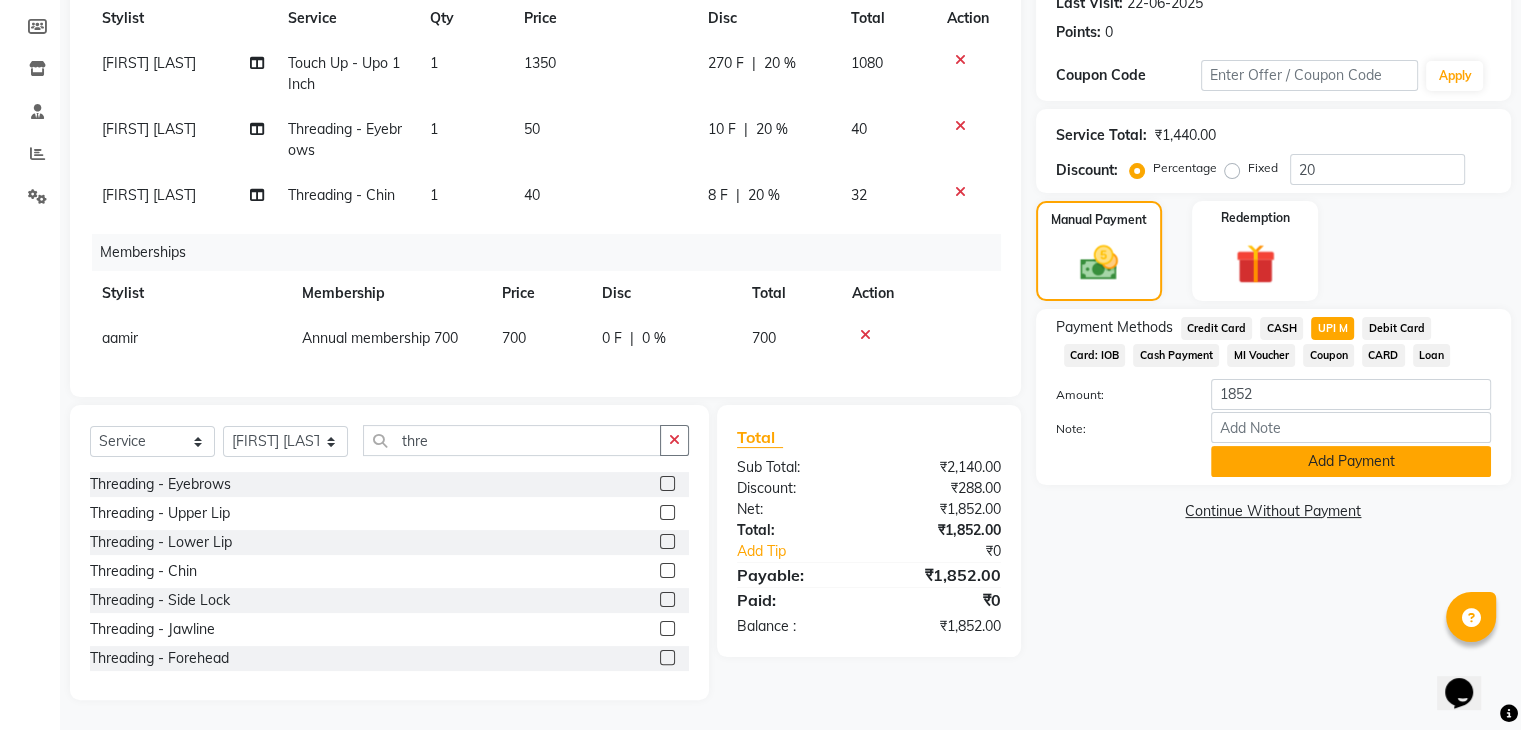 click on "Add Payment" 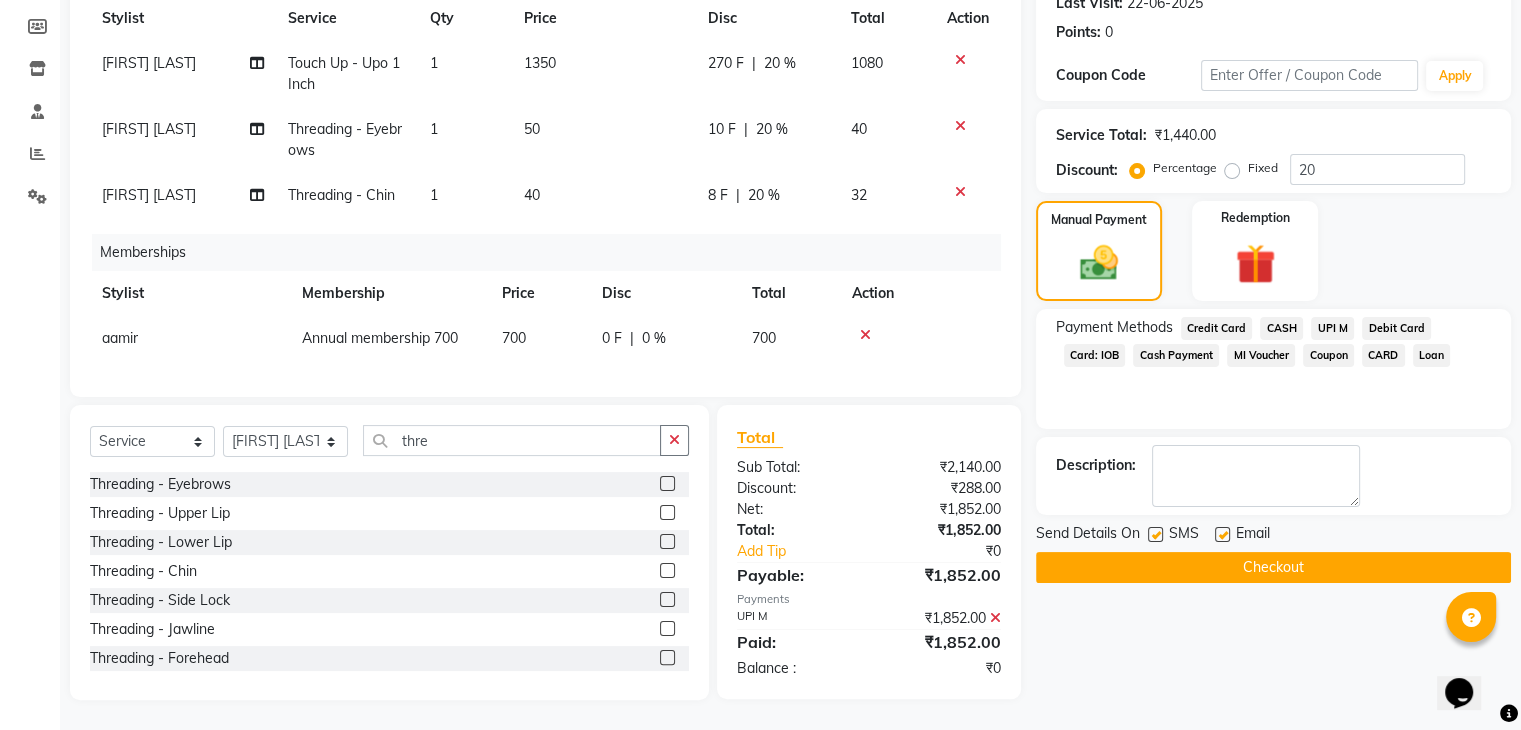 click on "Checkout" 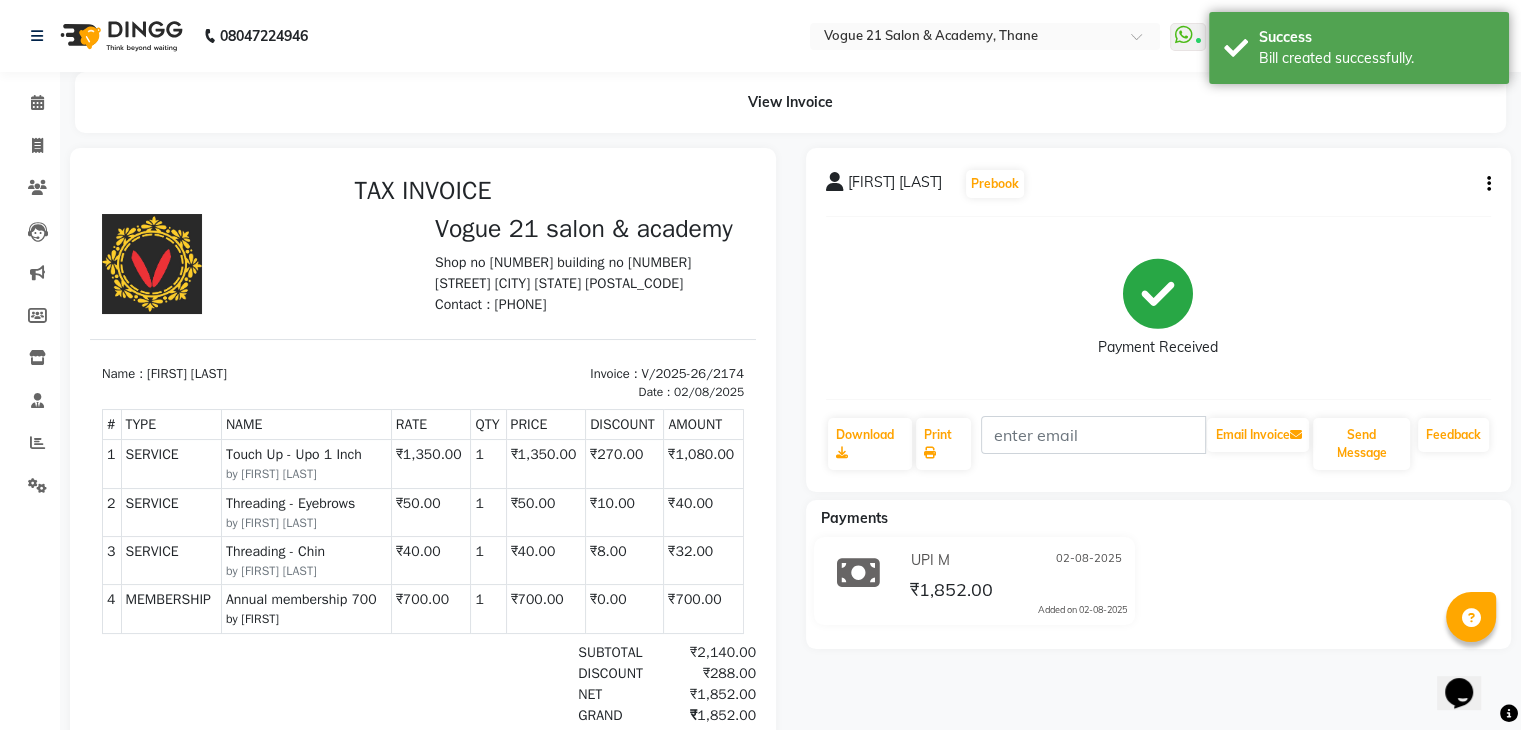 scroll, scrollTop: 0, scrollLeft: 0, axis: both 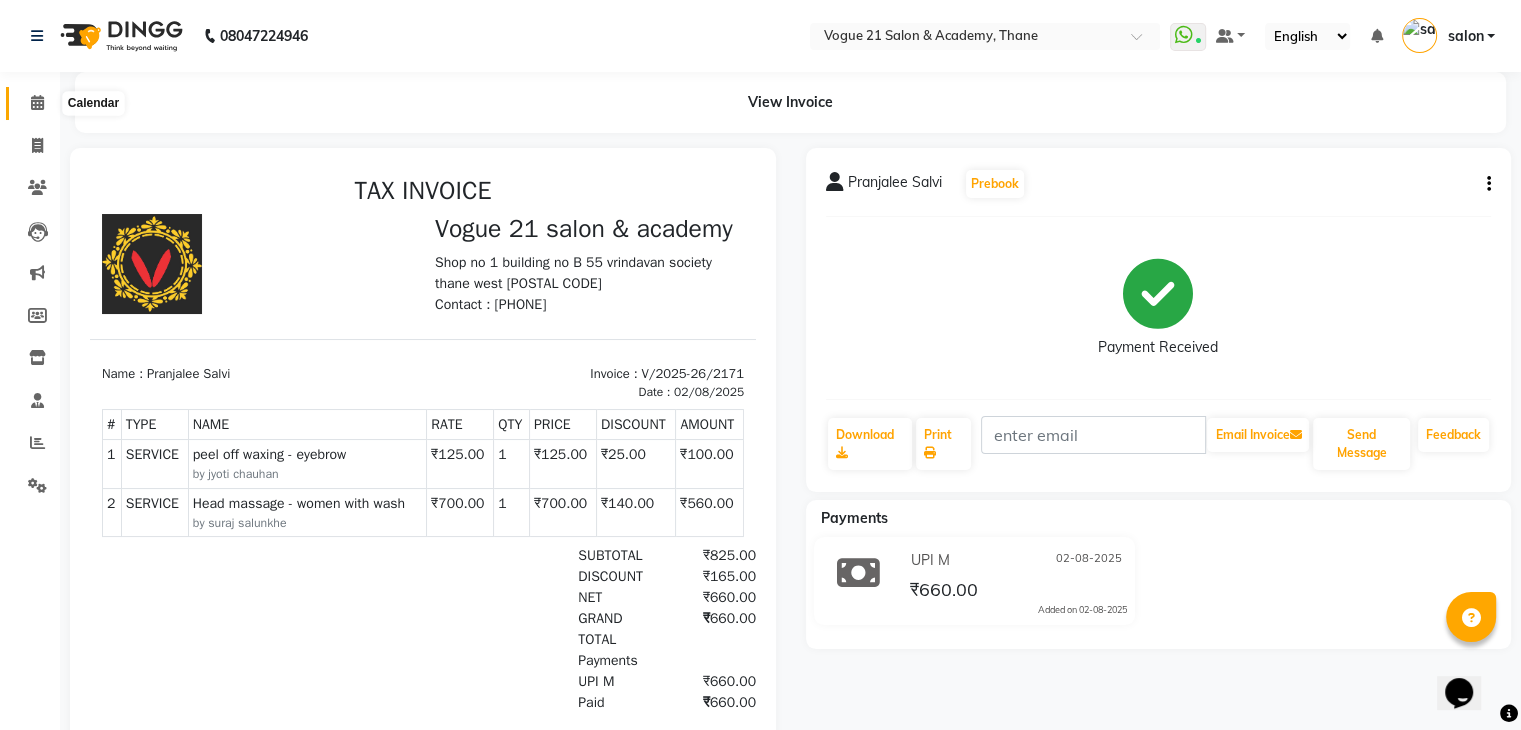 click 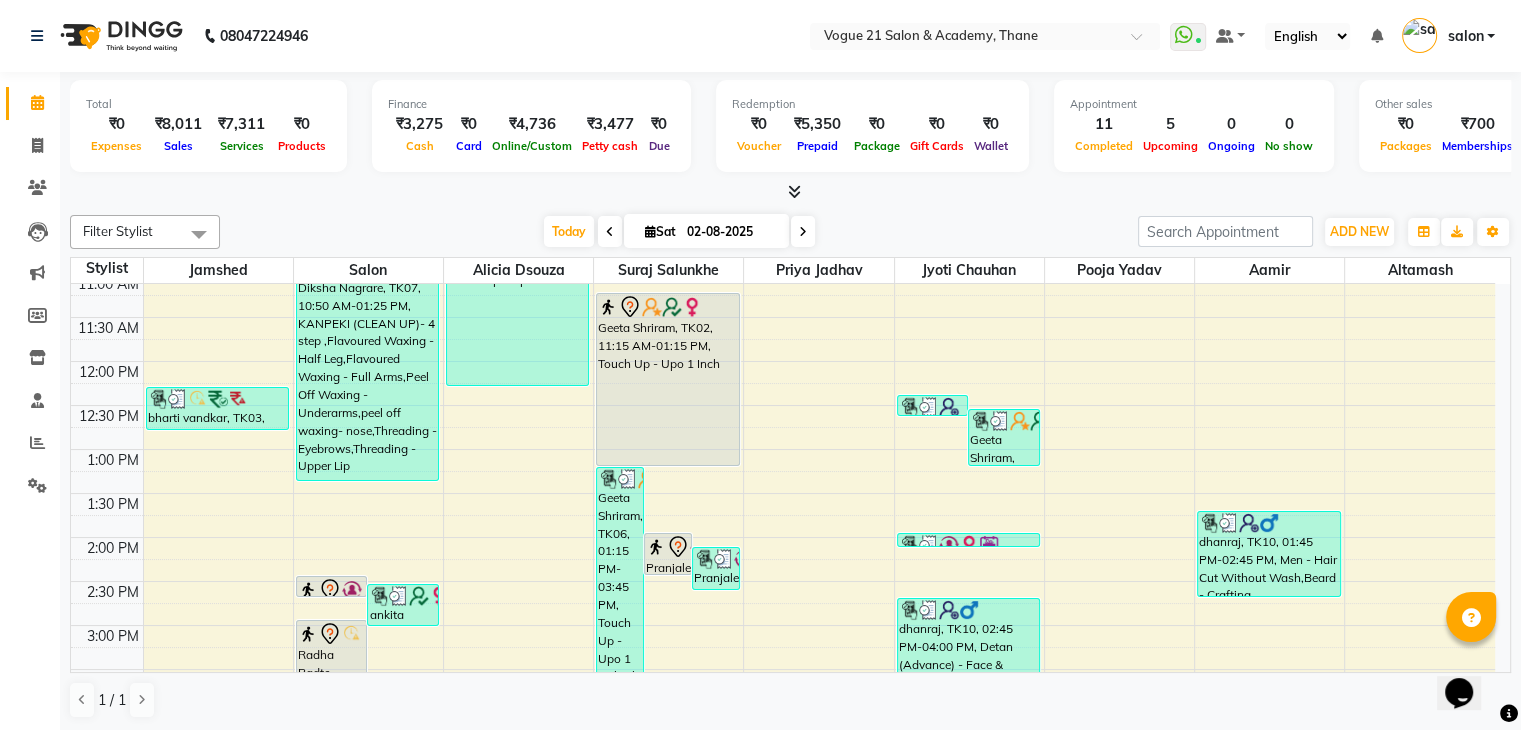 scroll, scrollTop: 273, scrollLeft: 0, axis: vertical 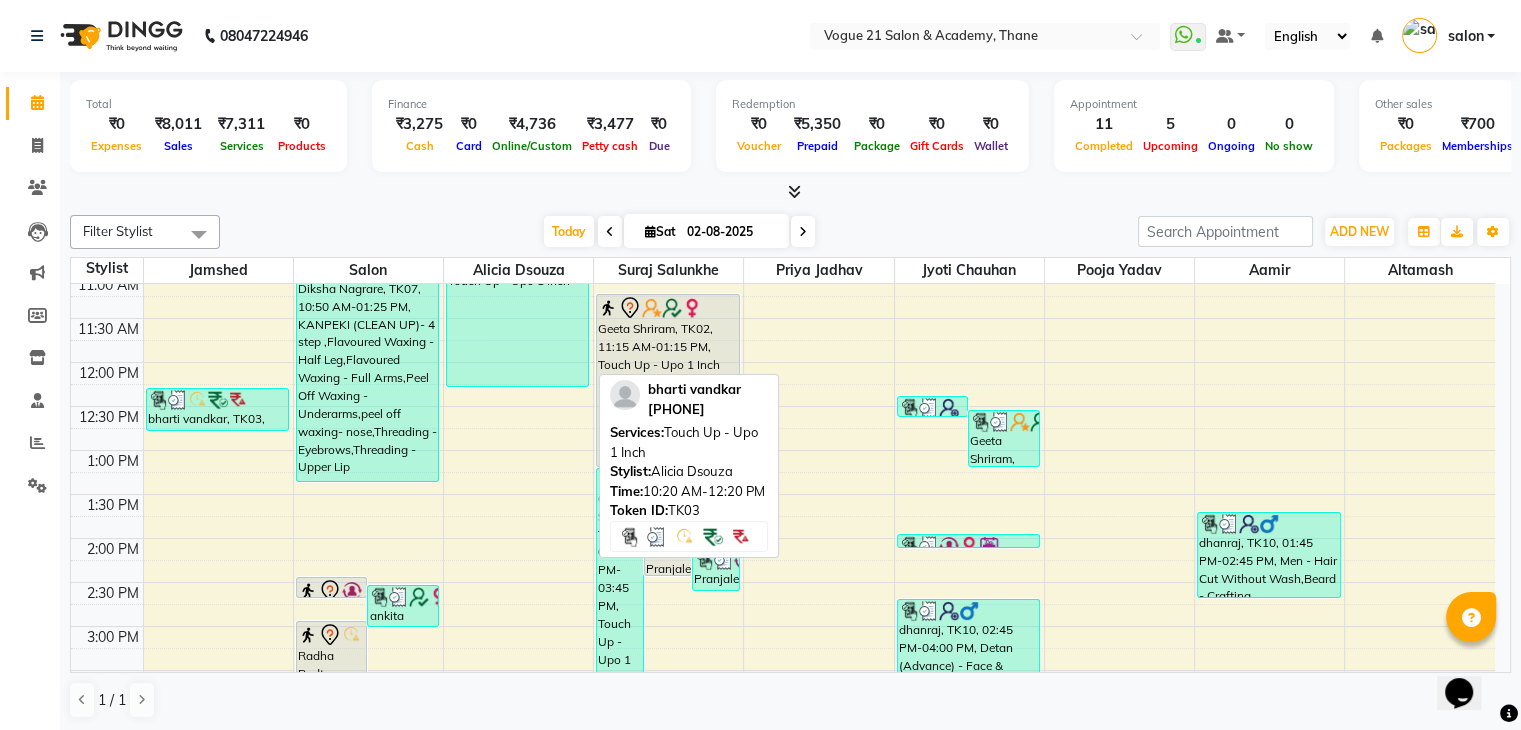 click on "bharti vandkar, TK03, 10:20 AM-12:20 PM, Touch Up - Upo 1 Inch" at bounding box center (518, 300) 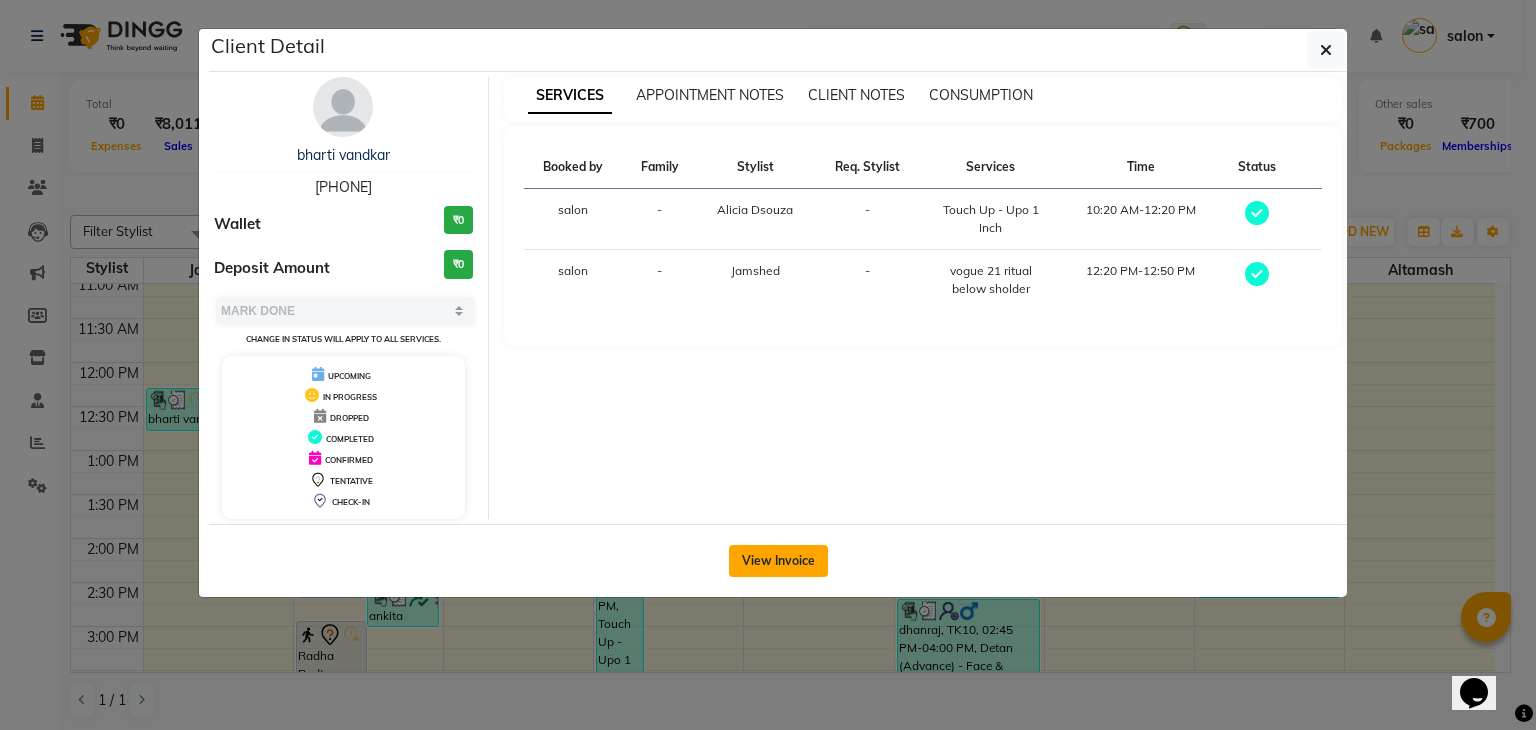 click on "View Invoice" 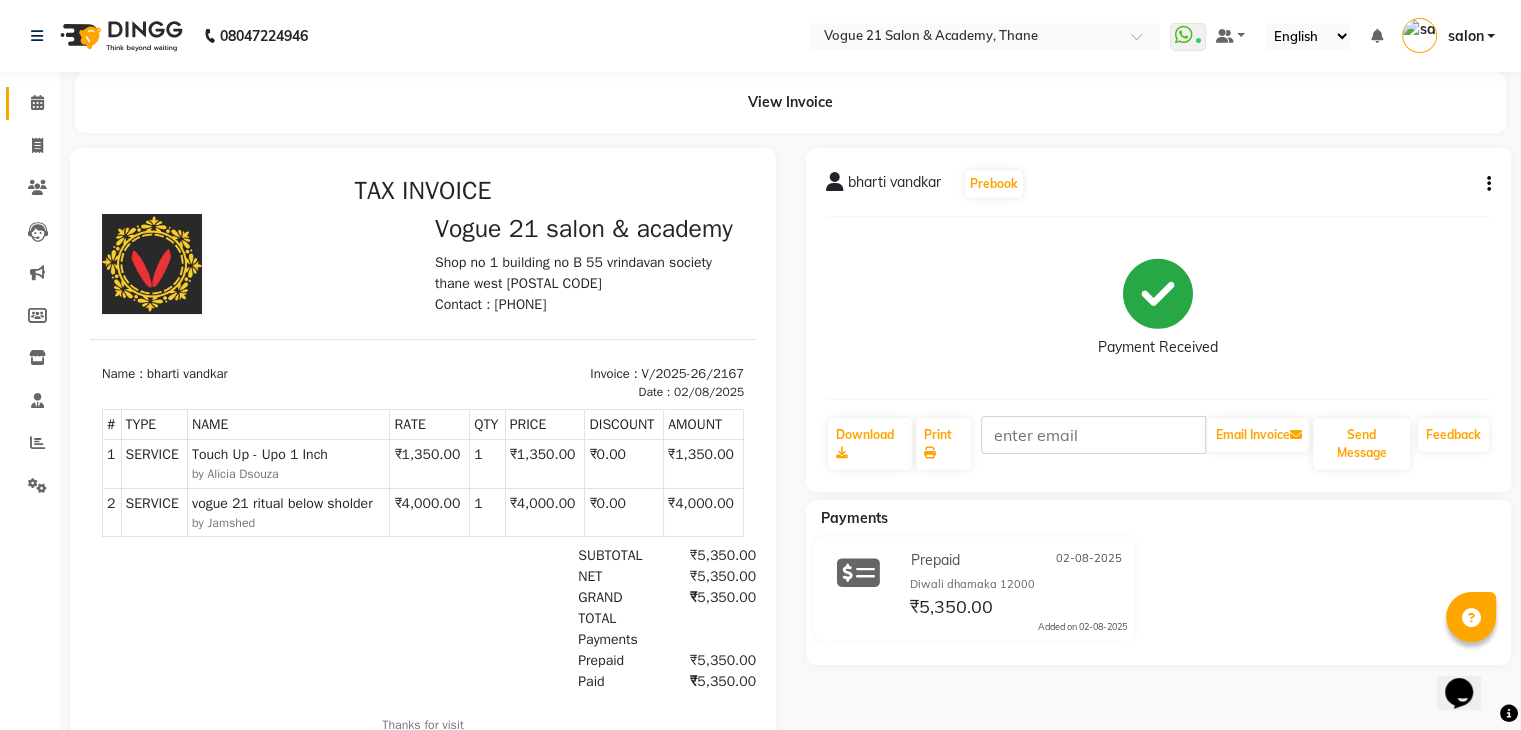 scroll, scrollTop: 0, scrollLeft: 0, axis: both 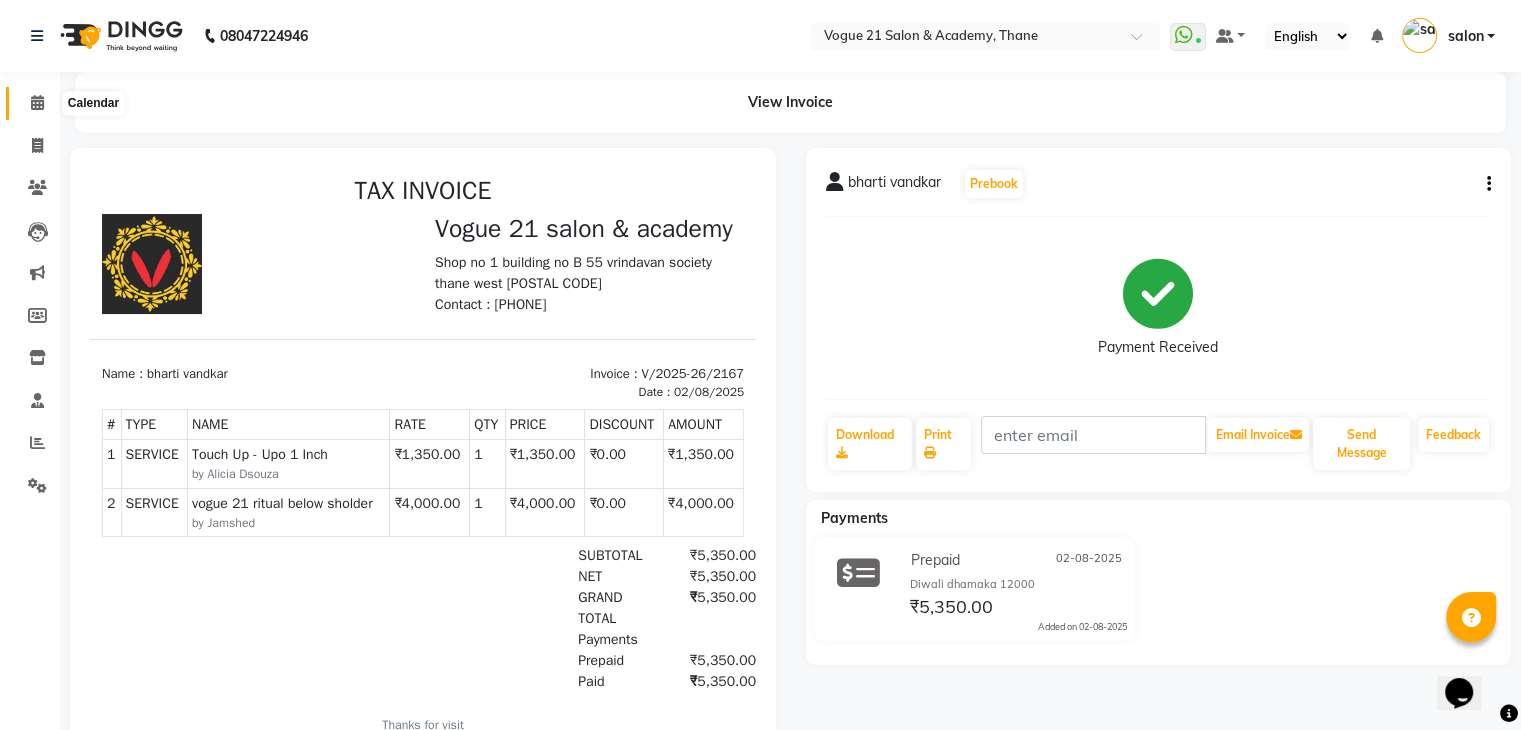 click 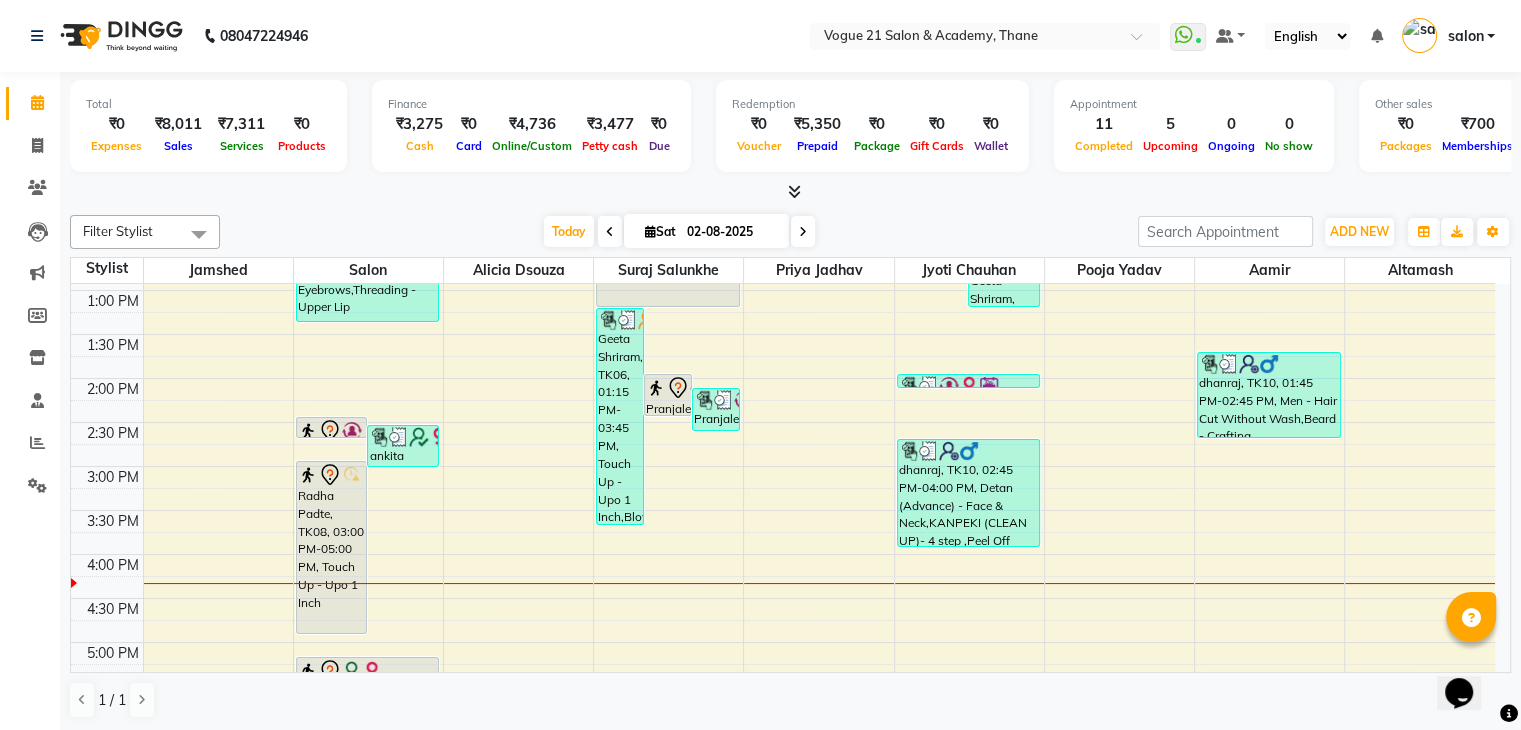 scroll, scrollTop: 466, scrollLeft: 0, axis: vertical 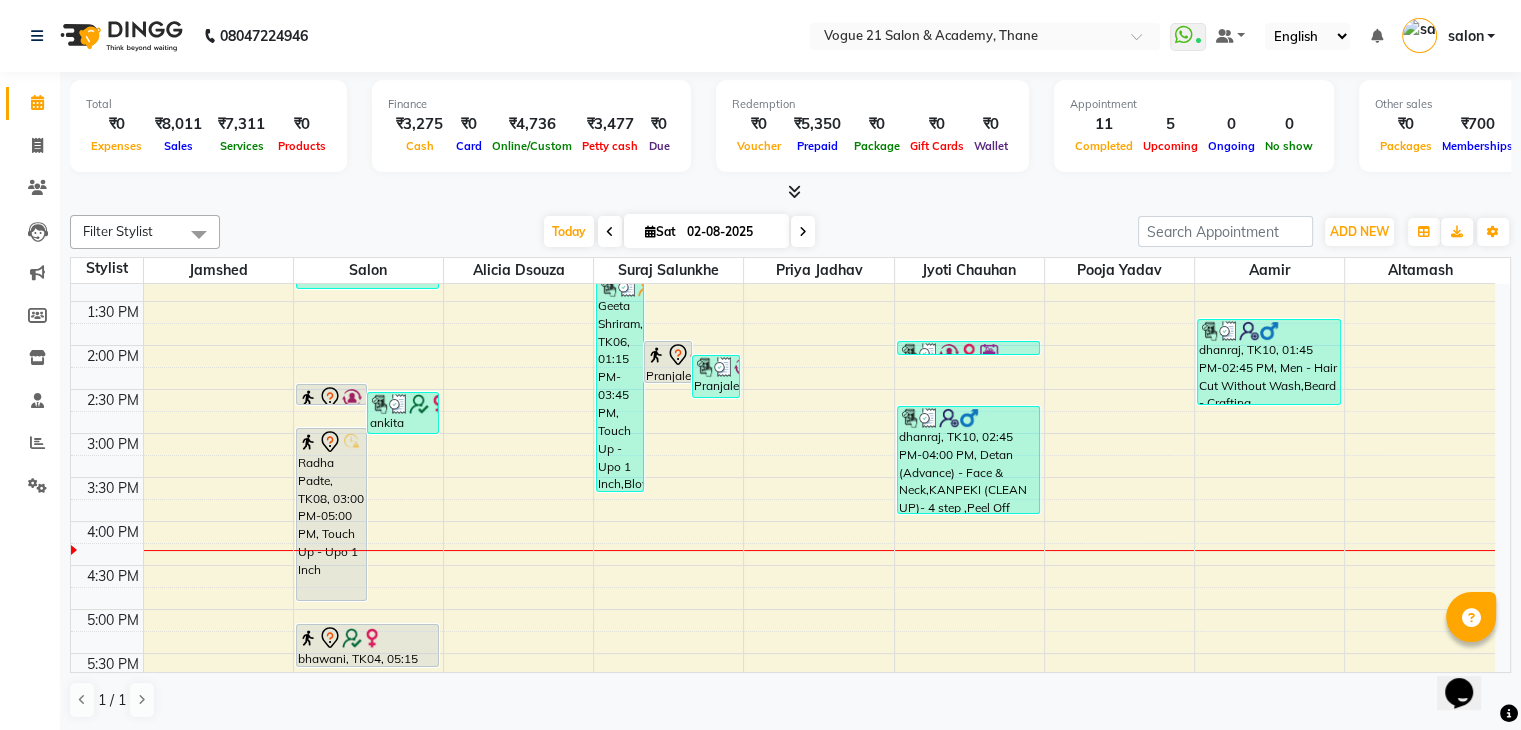 click 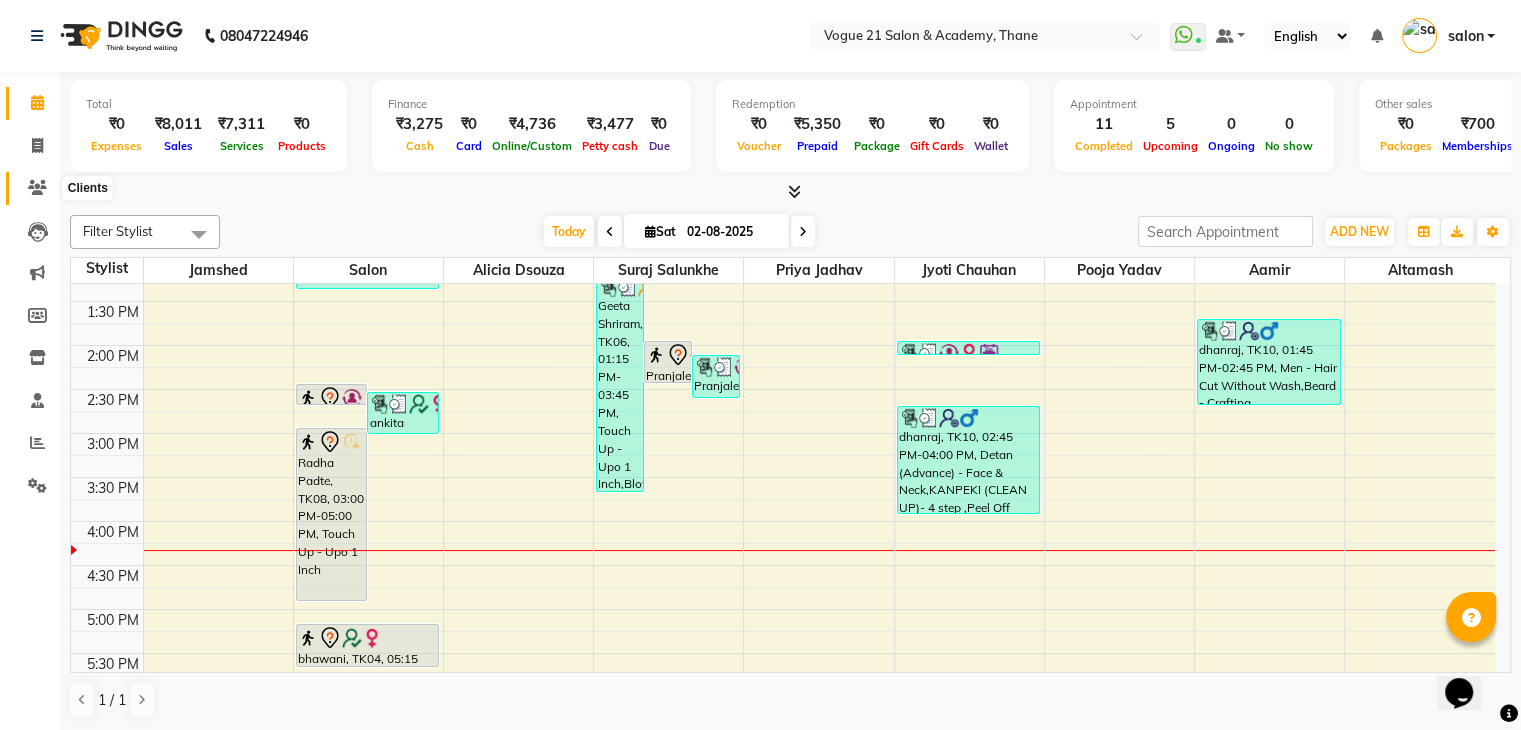 click 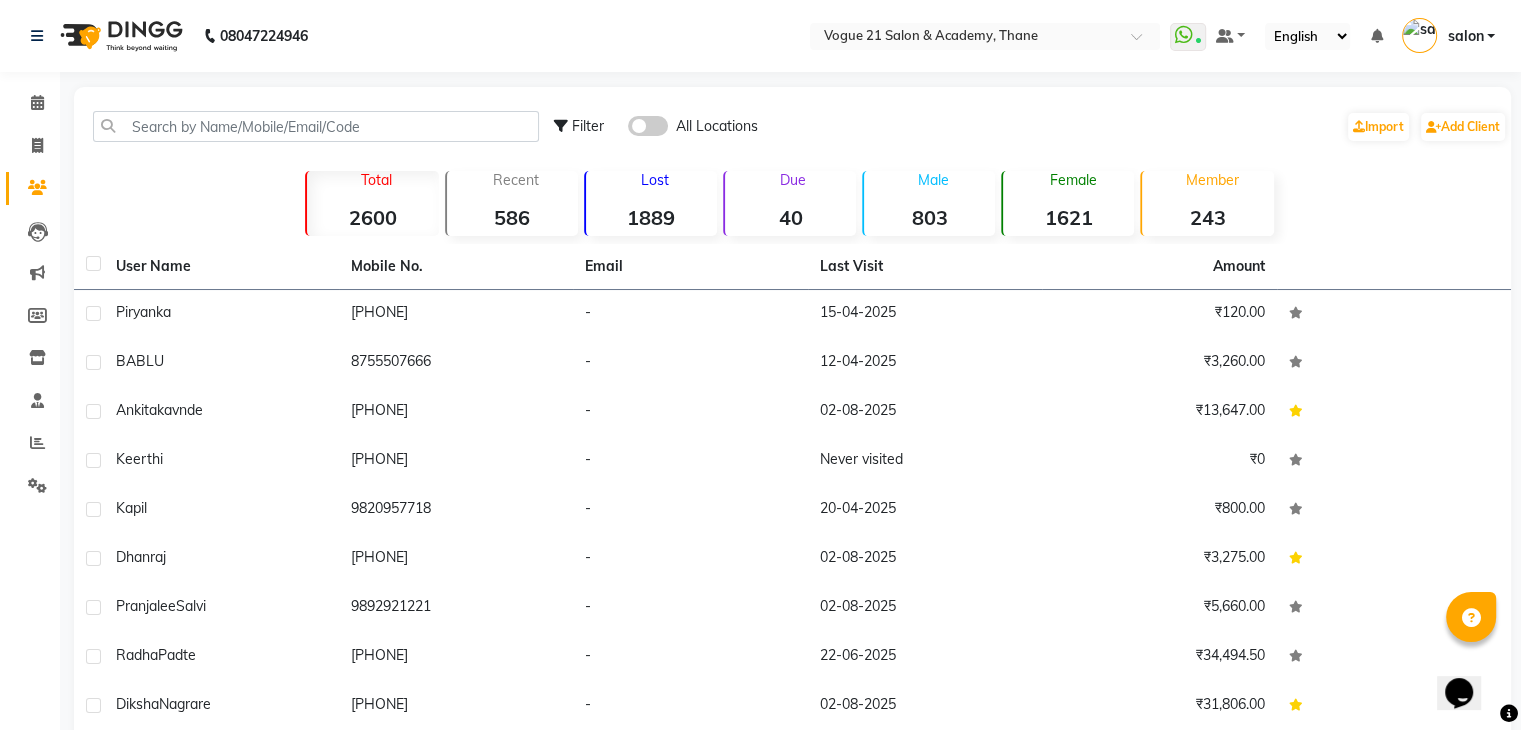 click on "08047224946 Select Location × Vogue 21 Salon & Academy, Thane WhatsApp Status ✕ Status: Connected Most Recent Message: [DATE] 12:32 PM Recent Service Activity: [DATE] 12:36 PM Default Panel My Panel English ENGLISH Español العربية मराठी हिंदी ગુજરાતી தமிழ் 中文 Notifications nothing to show salon Manage Profile Change Password Sign out Version:3.15.11 ☀ Vogue 21 salon & academy, Thane Calendar Invoice Clients Leads Marketing Members Inventory Staff Reports Settings Completed InProgress Upcoming Dropped Tentative Check-In Confirm Bookings Generate Report Segments Page Builder Filter All Locations Import Add Client Total 2600 Recent 586 Lost 1889 Due 40 Male 803 Female 1621 Member 243 User Name Mobile No. Email Last Visit Amount piryanka [PHONE] - [DATE] ₹120.00 BABLU [PHONE] - [DATE] ₹3,260.00 ankita kavnde [PHONE] - [DATE] ₹13,647.00" at bounding box center [760, 433] 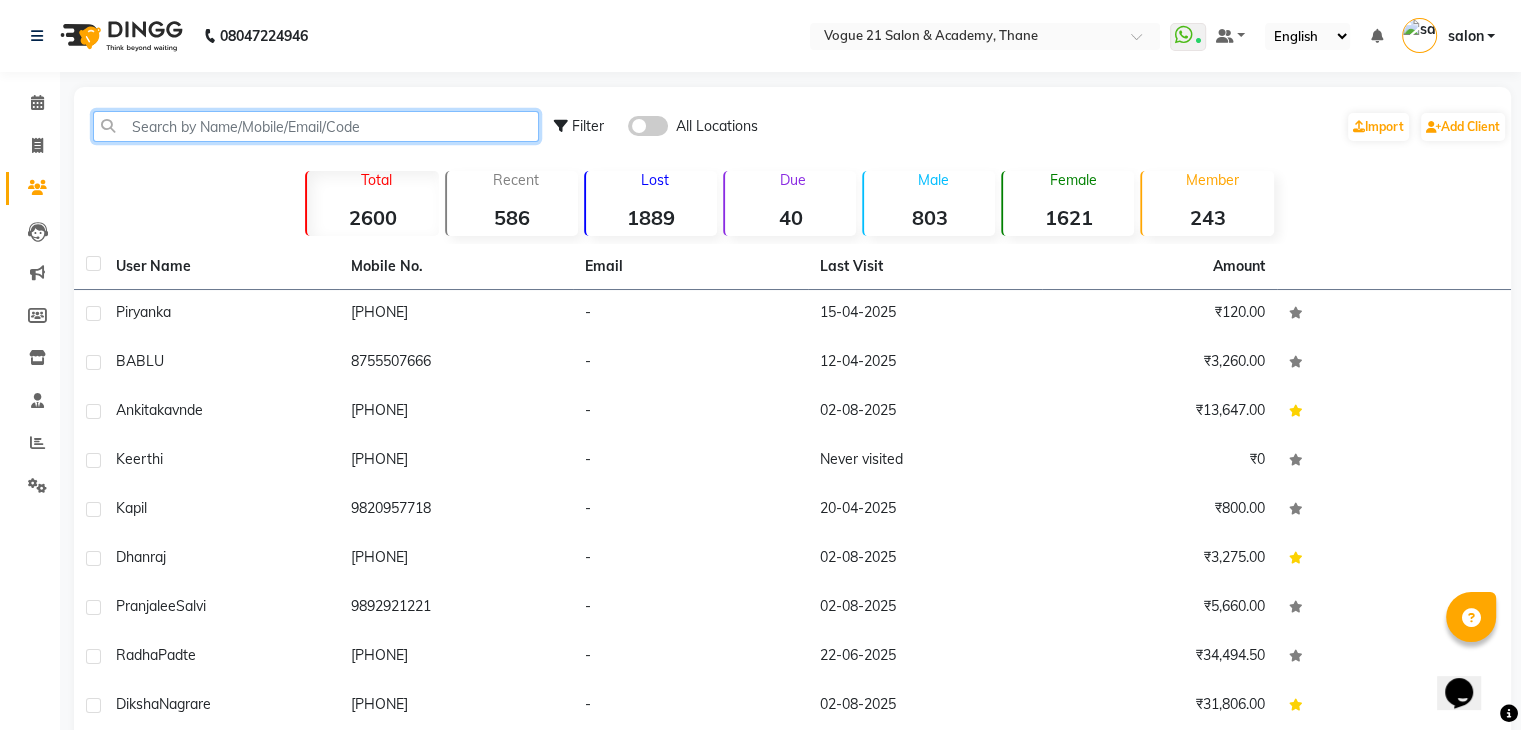 click 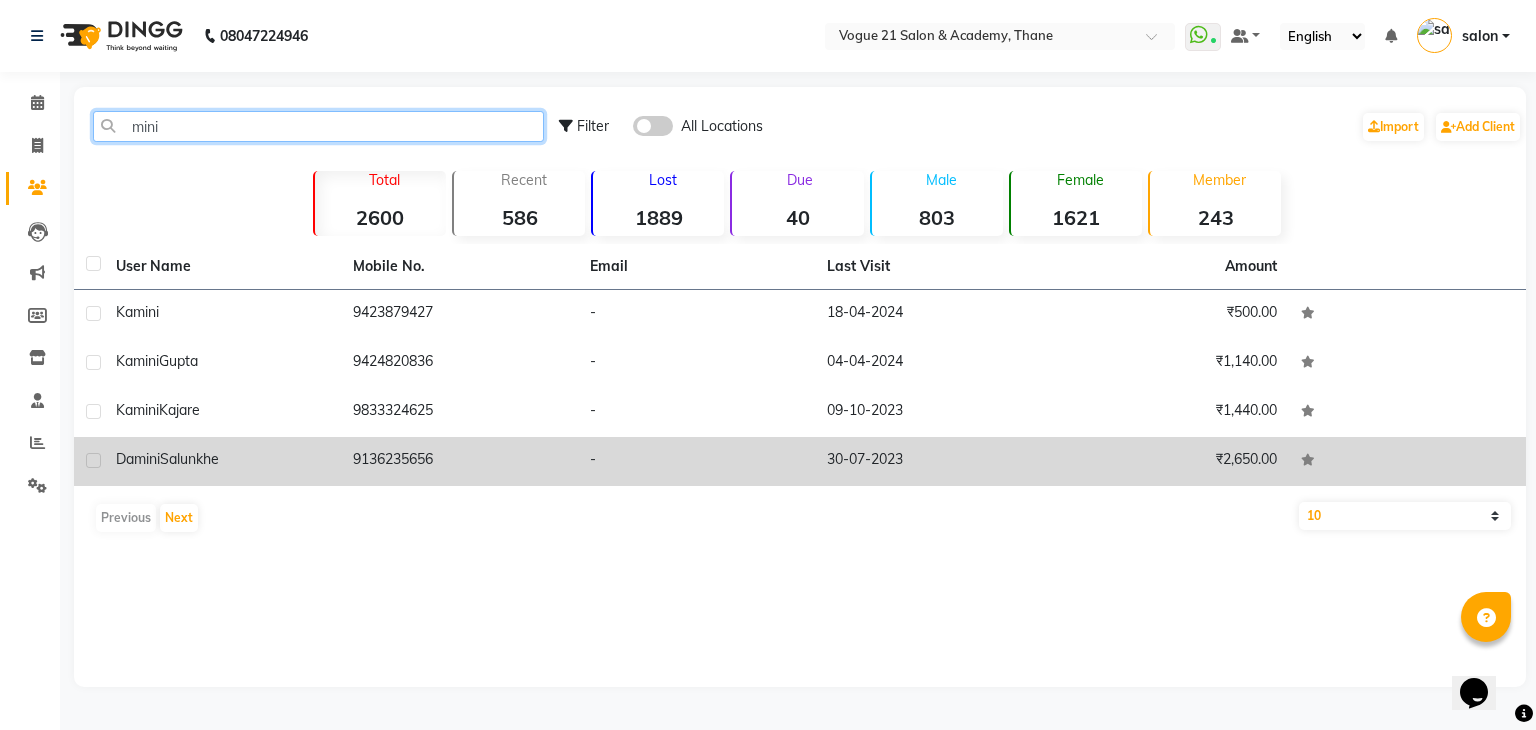 type on "mini" 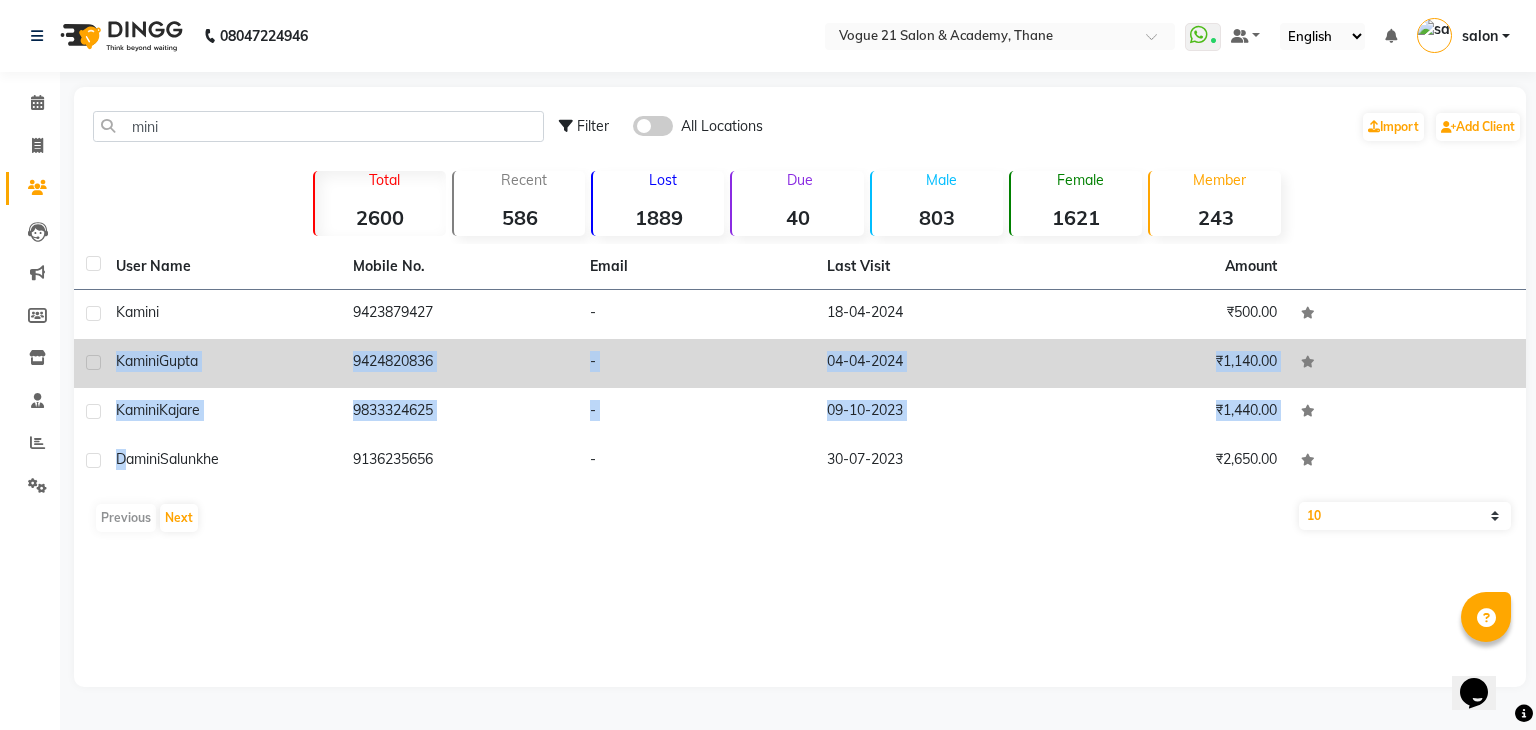 drag, startPoint x: 122, startPoint y: 457, endPoint x: 105, endPoint y: 369, distance: 89.62701 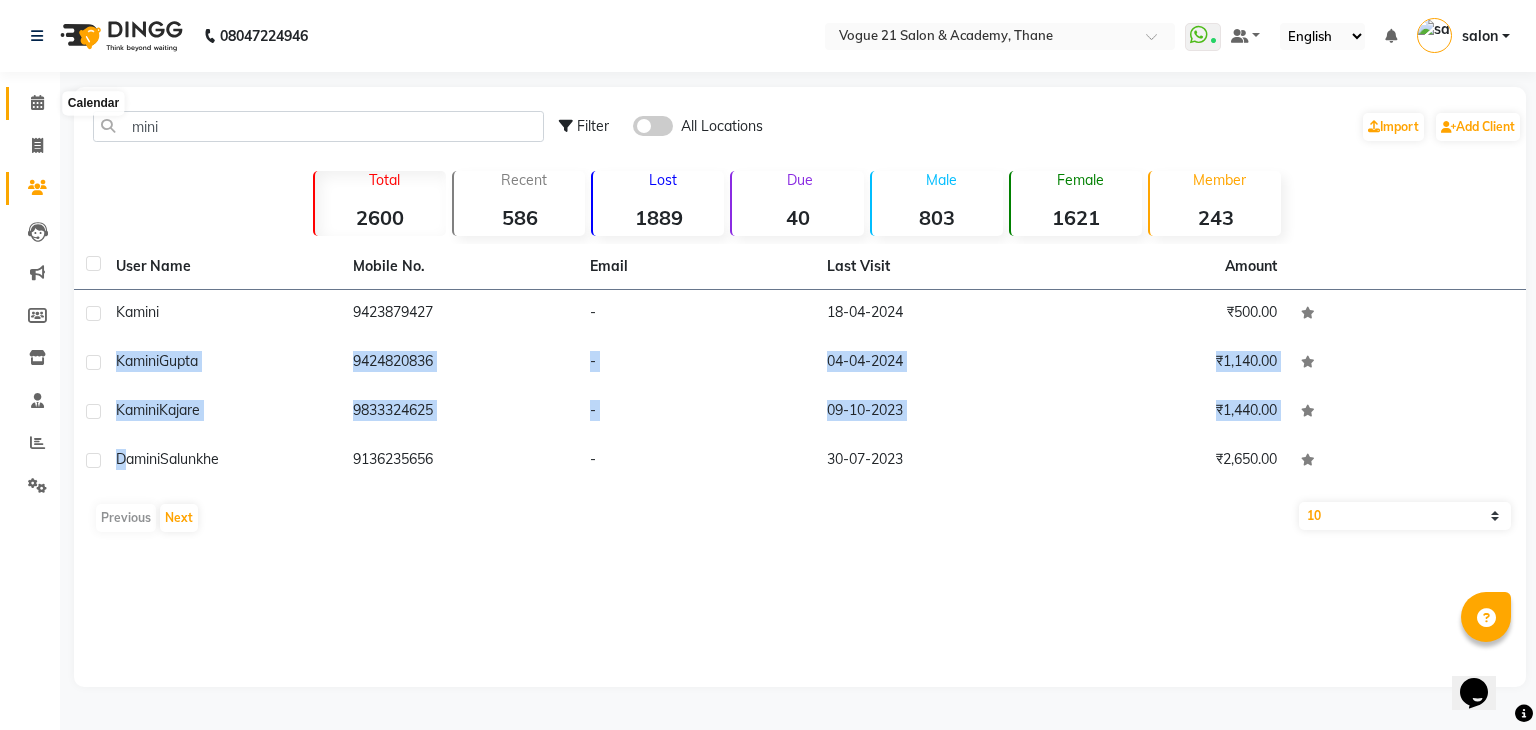 click 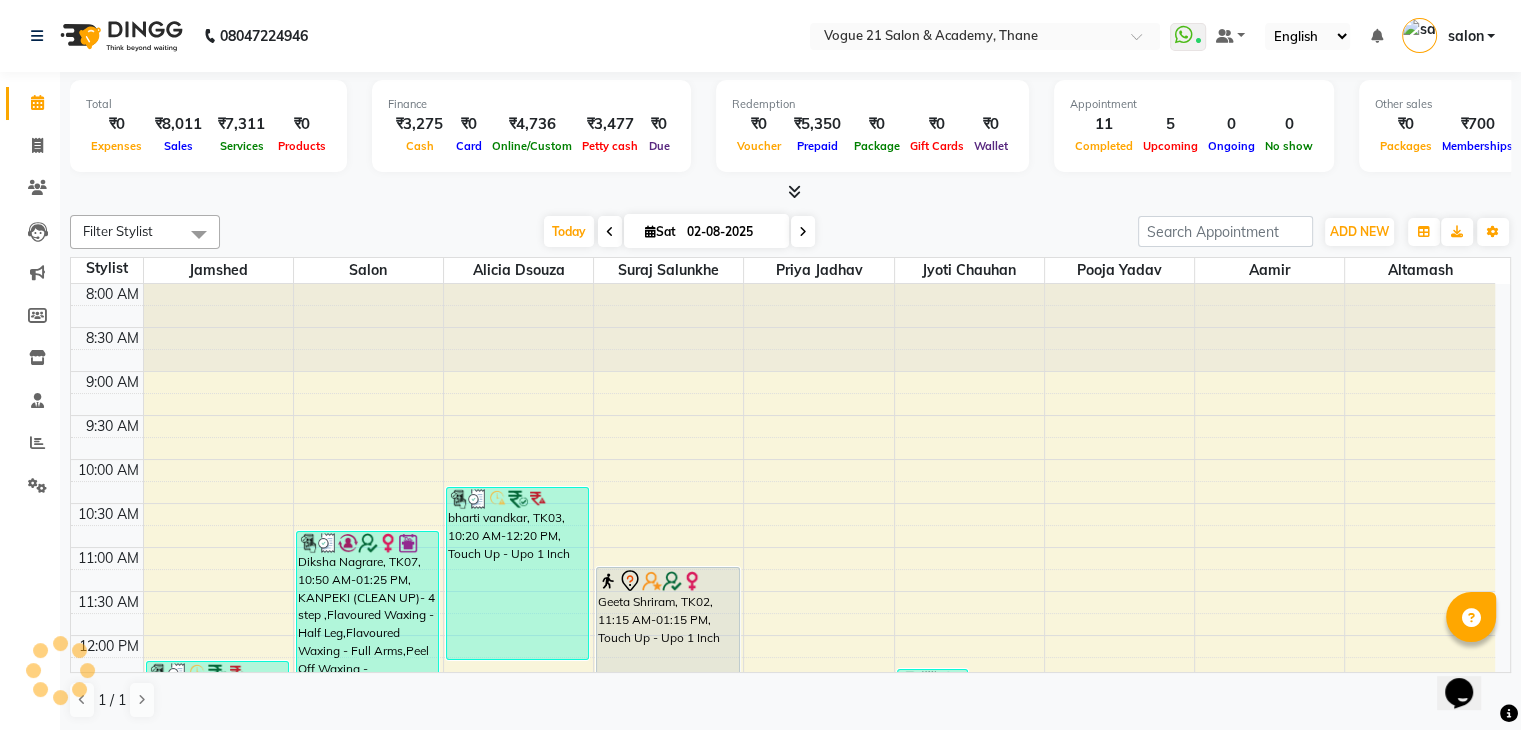 scroll, scrollTop: 0, scrollLeft: 0, axis: both 